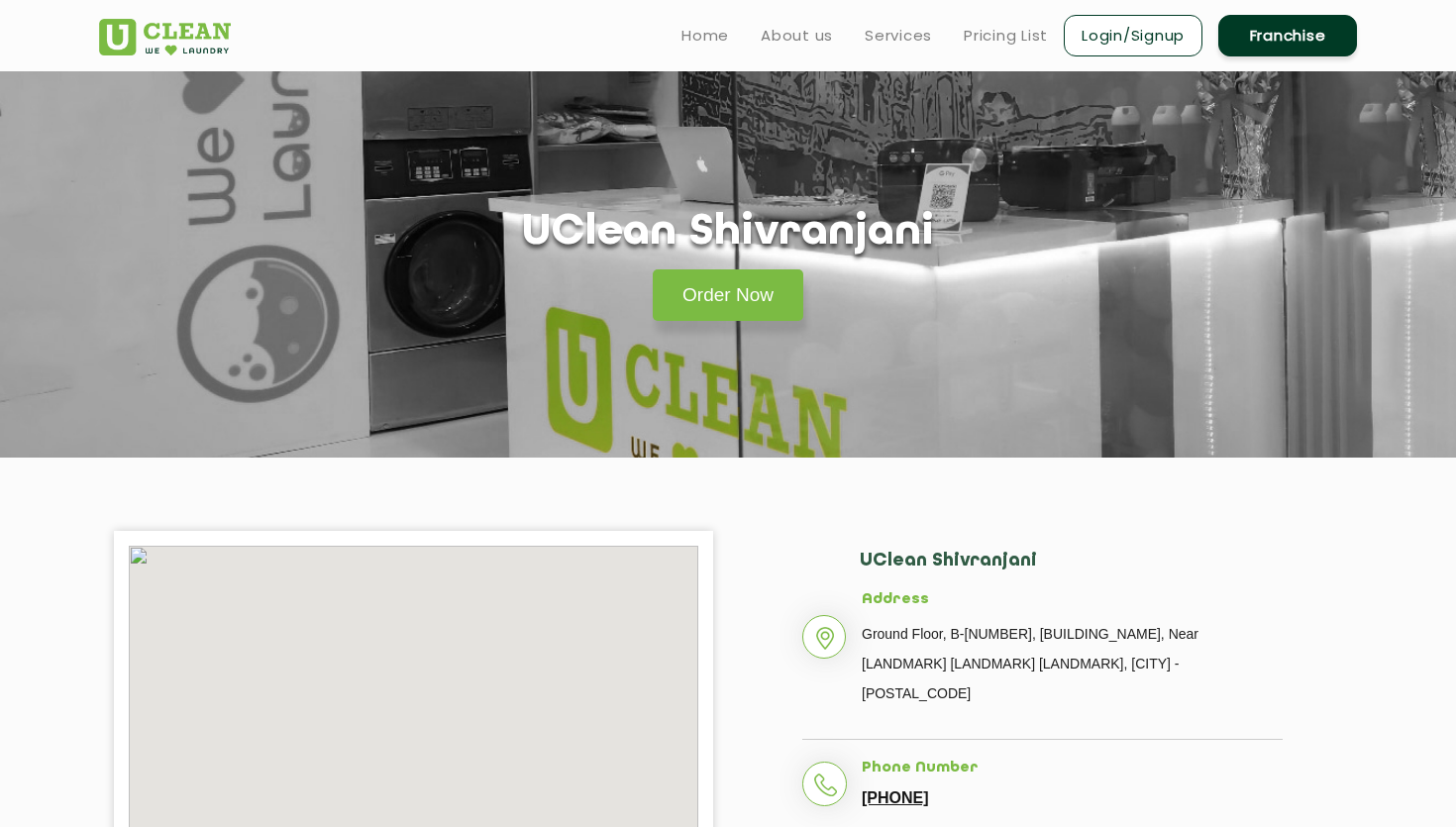 scroll, scrollTop: 0, scrollLeft: 0, axis: both 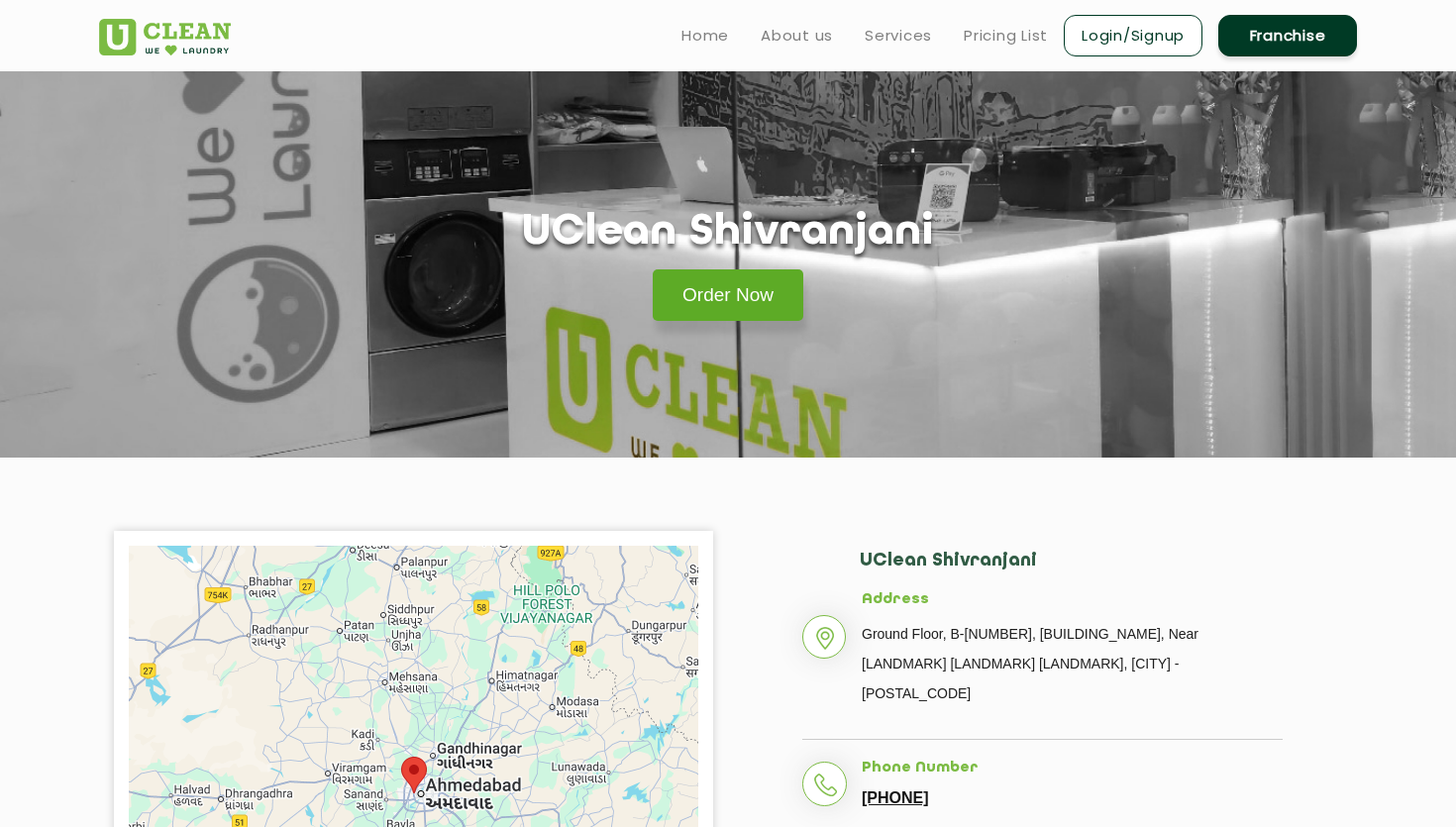 click on "Order Now" 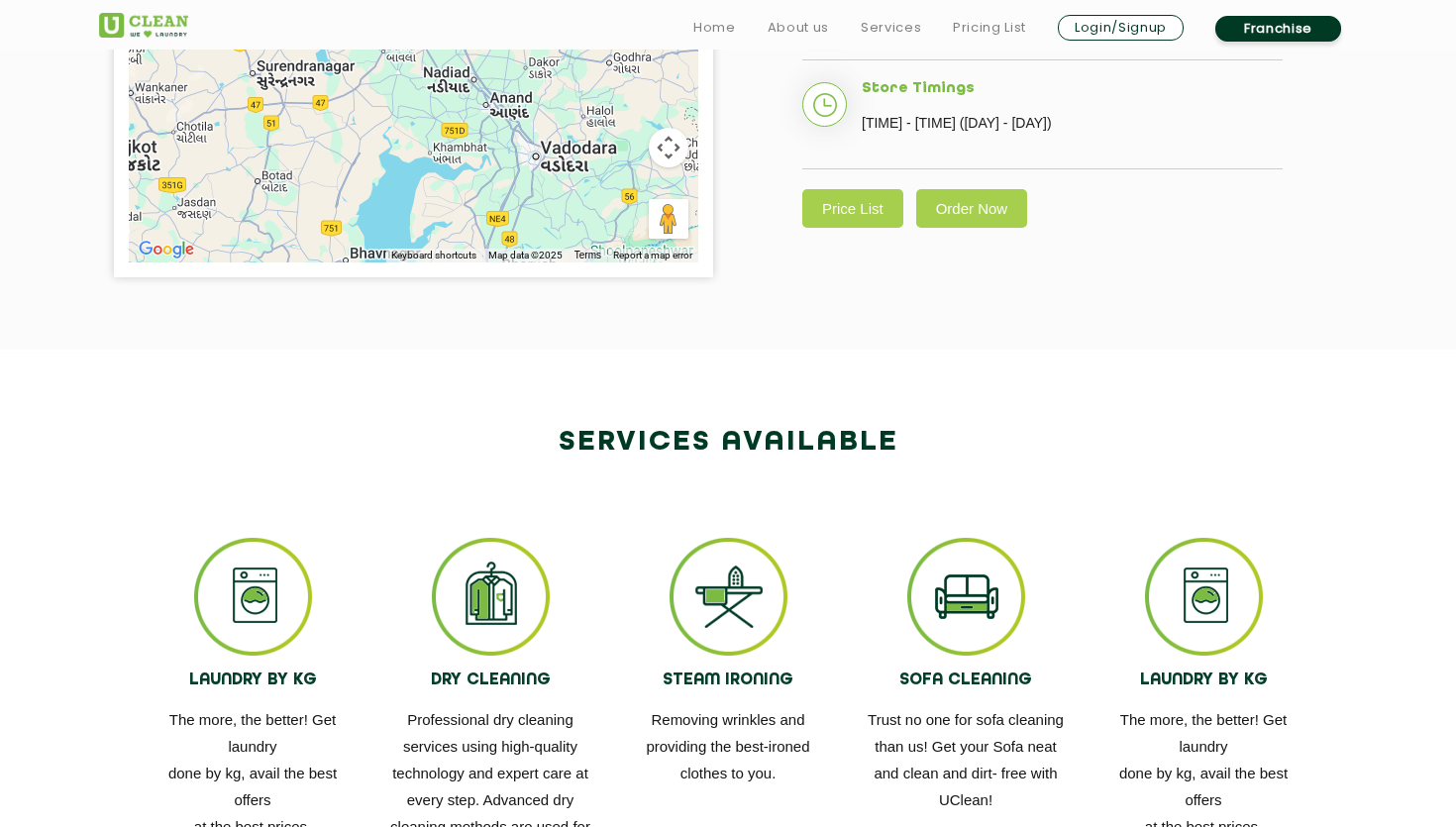 scroll, scrollTop: 852, scrollLeft: 0, axis: vertical 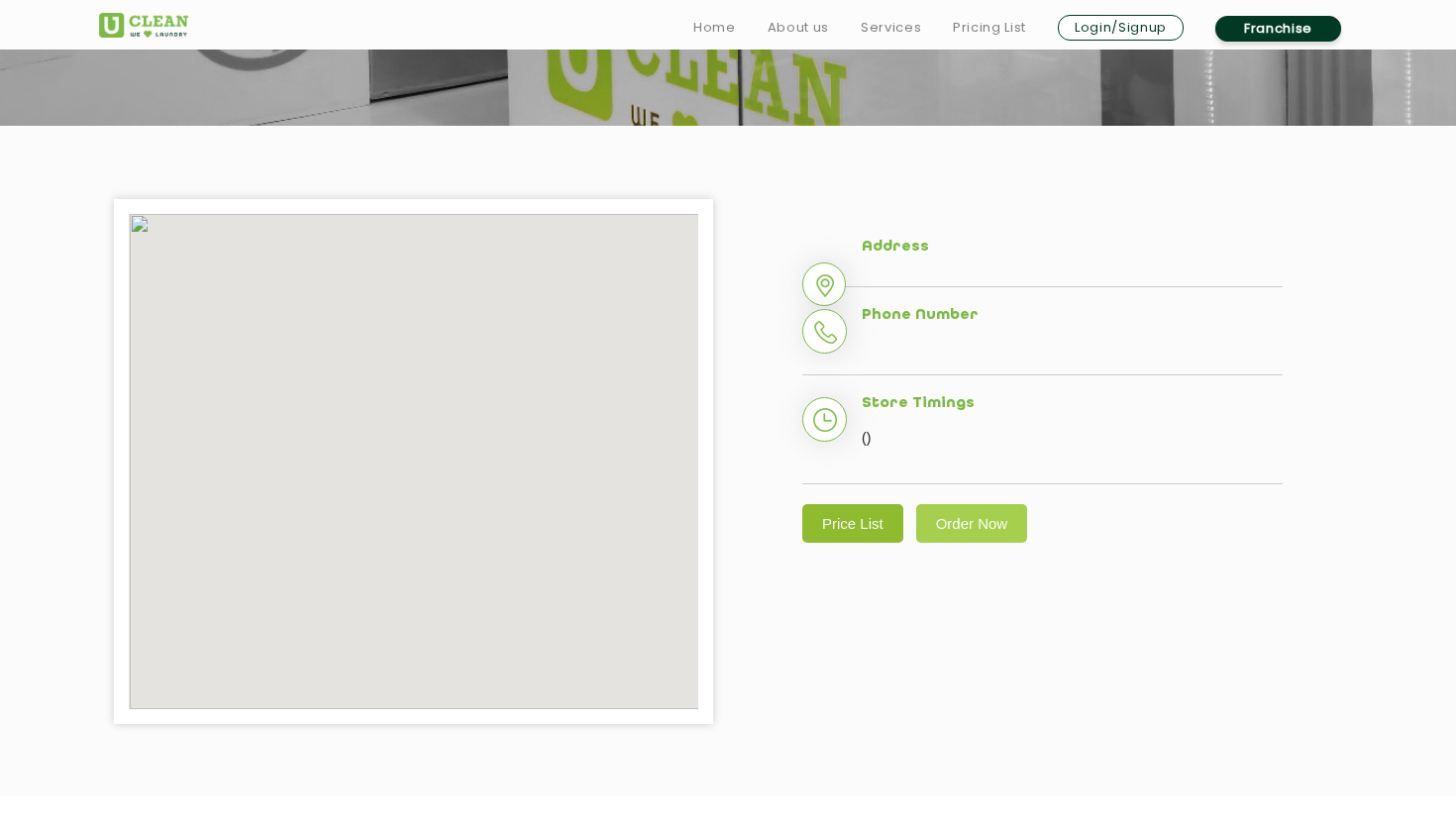 click on "Price List" 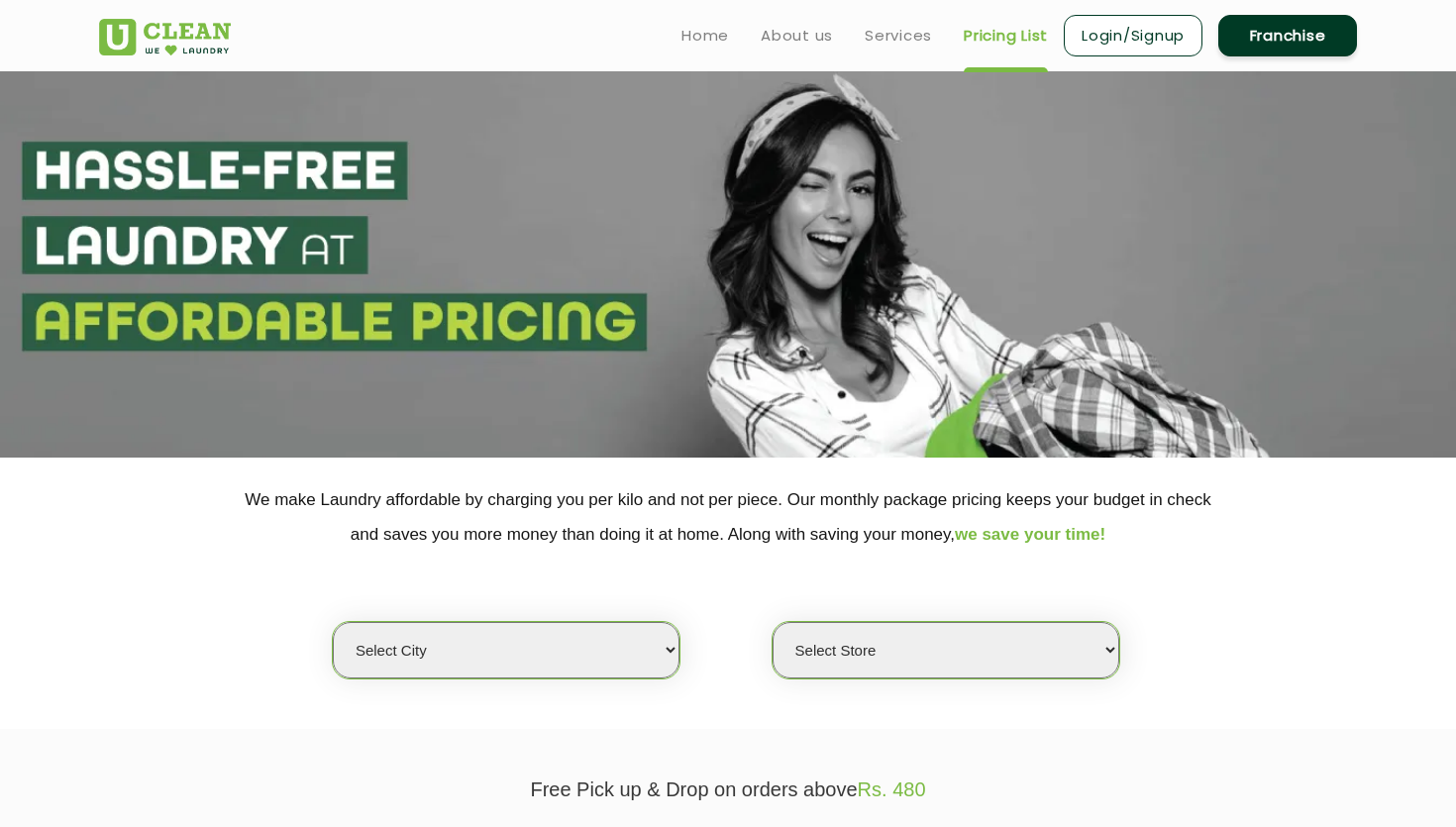 click on "Select city Aalo Agartala Agra Ahmedabad Akola Aligarh Alwar - UClean Select Amravati Aurangabad Ayodhya Bahadurgarh Bahraich Baleswar Baramulla Bareilly Barmer Barpeta Bathinda Belgaum Bengaluru Berhampur Bettiah Bhagalpur Bhilwara Bhiwadi Bhopal Bhubaneshwar Bidar Bikaner Bilaspur Bokaro Bongaigaon Chandigarh Chennai Chitrakoot Cochin Coimbatore Cooch Behar Coonoor Daman Danapur Darrang Daudnagar Dehradun Delhi Deoghar Dhanbad Dharwad Dhule Dibrugarh Digboi Dimapur Dindigul Duliajan Ellenabad Erode Faridabad Gandhidham Gandhinagar Garia Ghaziabad Goa Gohana Golaghat Gonda Gorakhpur Gurugram Guwahati Gwalior Haldwani Hamirpur Hanumangarh Haridwar Hingoli Hojai Howrah Hubli Hyderabad Imphal Indore Itanagar Jagdalpur Jagraon Jaipur Jaipur - Select Jammu Jamshedpur Jehanabad Jhansi Jodhpur Jorhat Kaithal Kakinada Kanpur Kargil Karimganj Kathmandu Kharupetia Khopoli Kochi Kohima Kokapet Kokrajhar Kolhapur Kolkata Kota - Select Kotdwar Krishnanagar Kundli Kurnool Latur Leh Longding Lower Subansiri Lucknow Madurai" at bounding box center [506, 650] 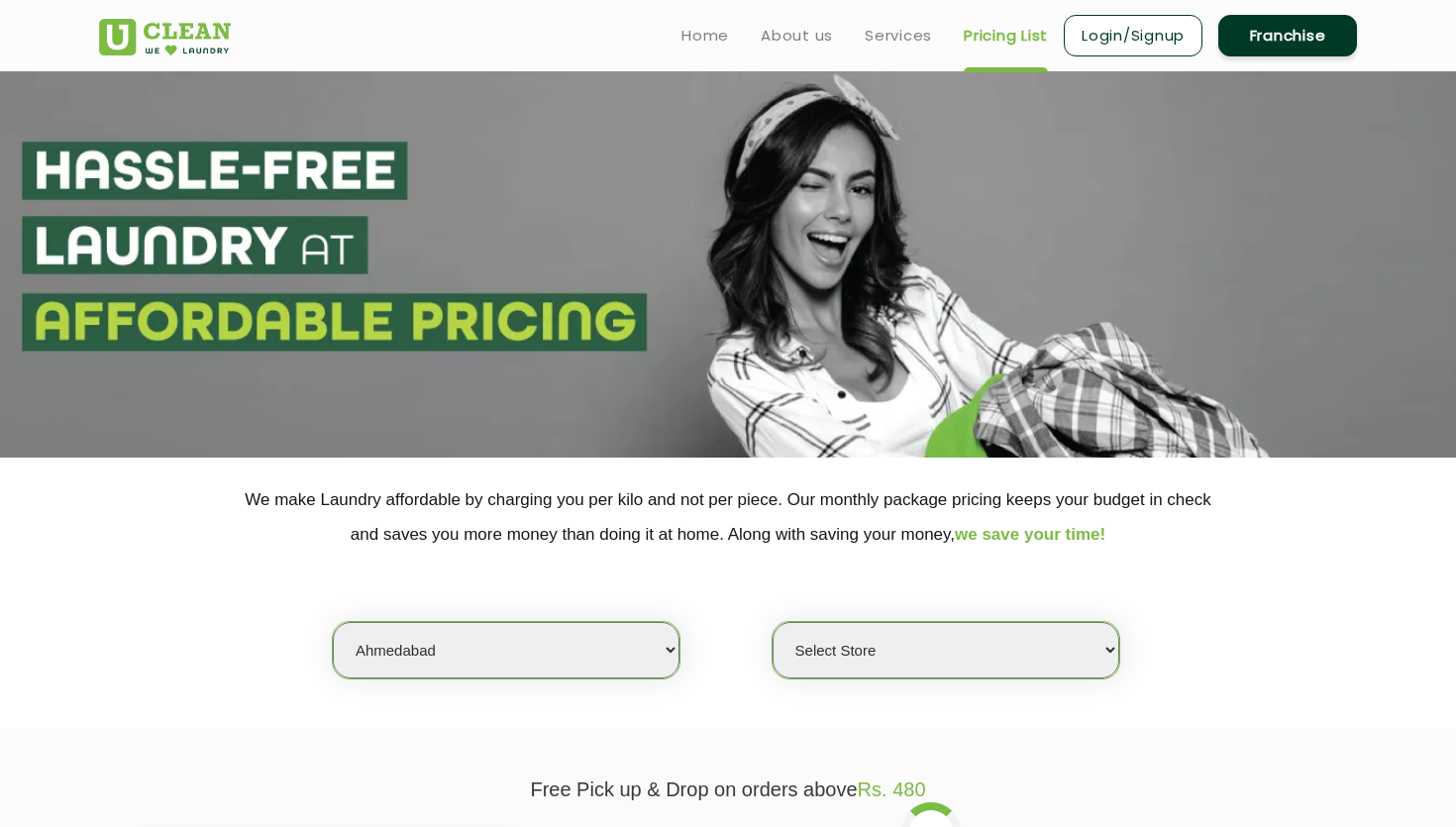 click on "Select Store" at bounding box center [946, 650] 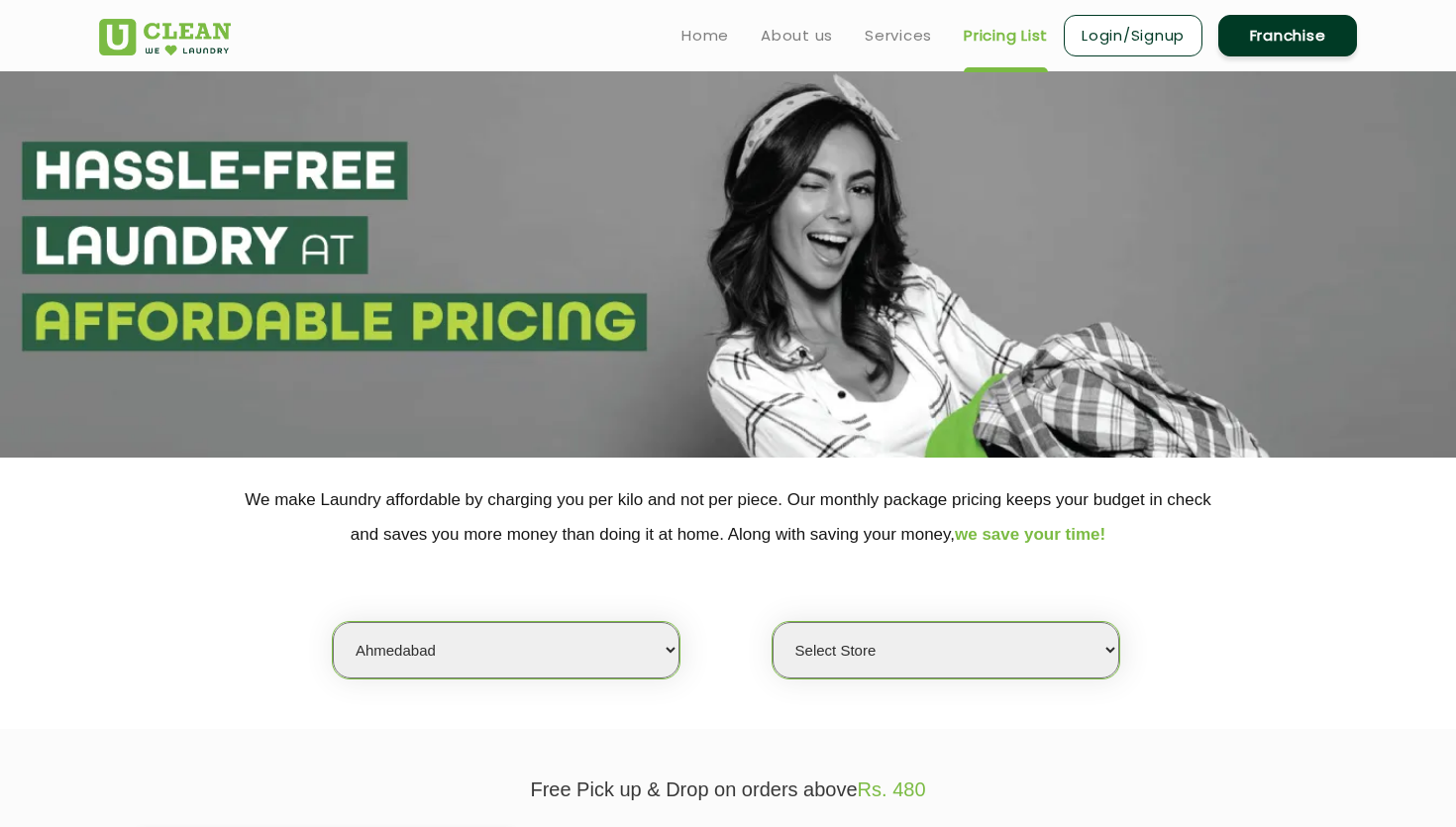 select on "0" 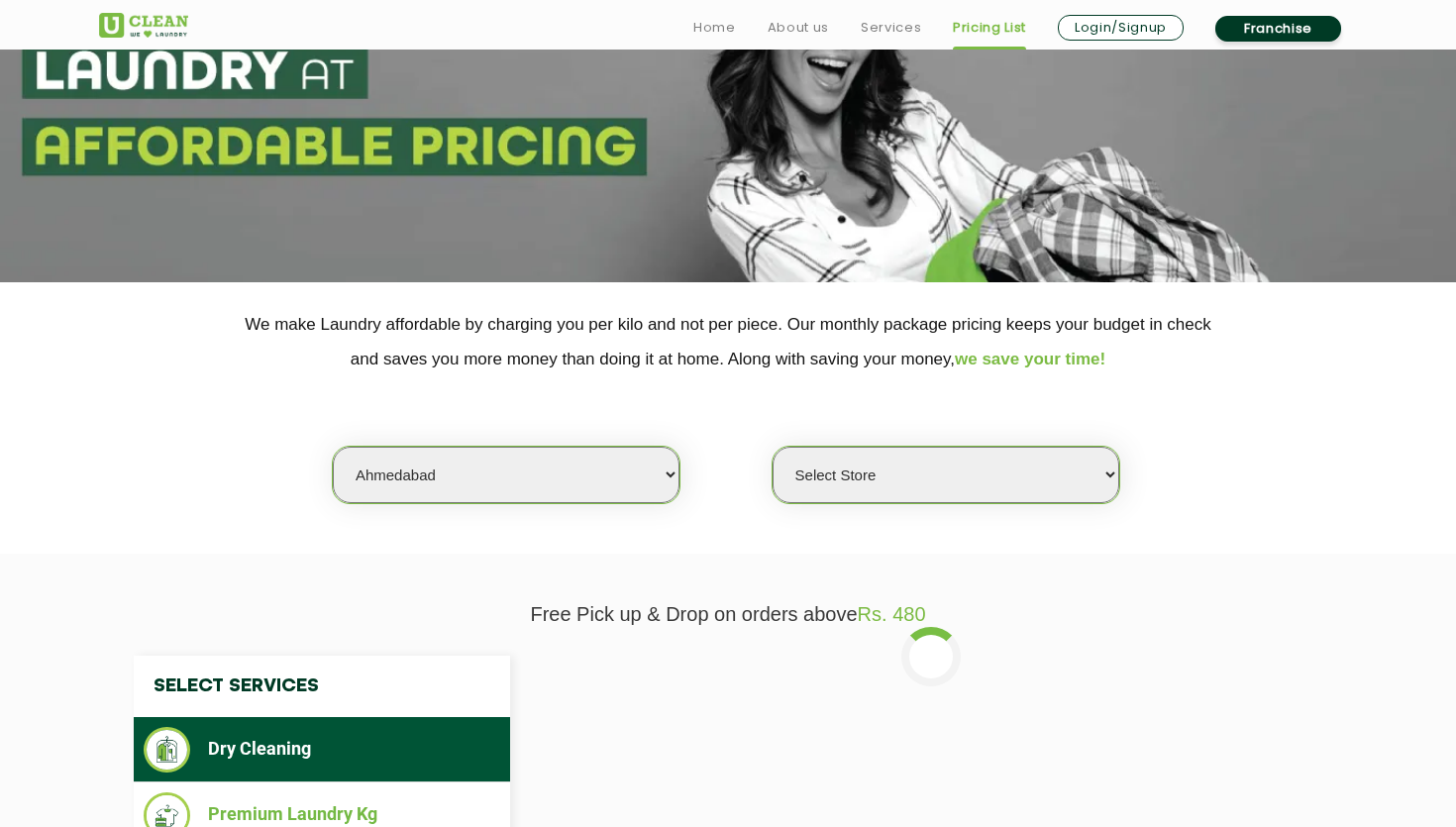 scroll, scrollTop: 209, scrollLeft: 0, axis: vertical 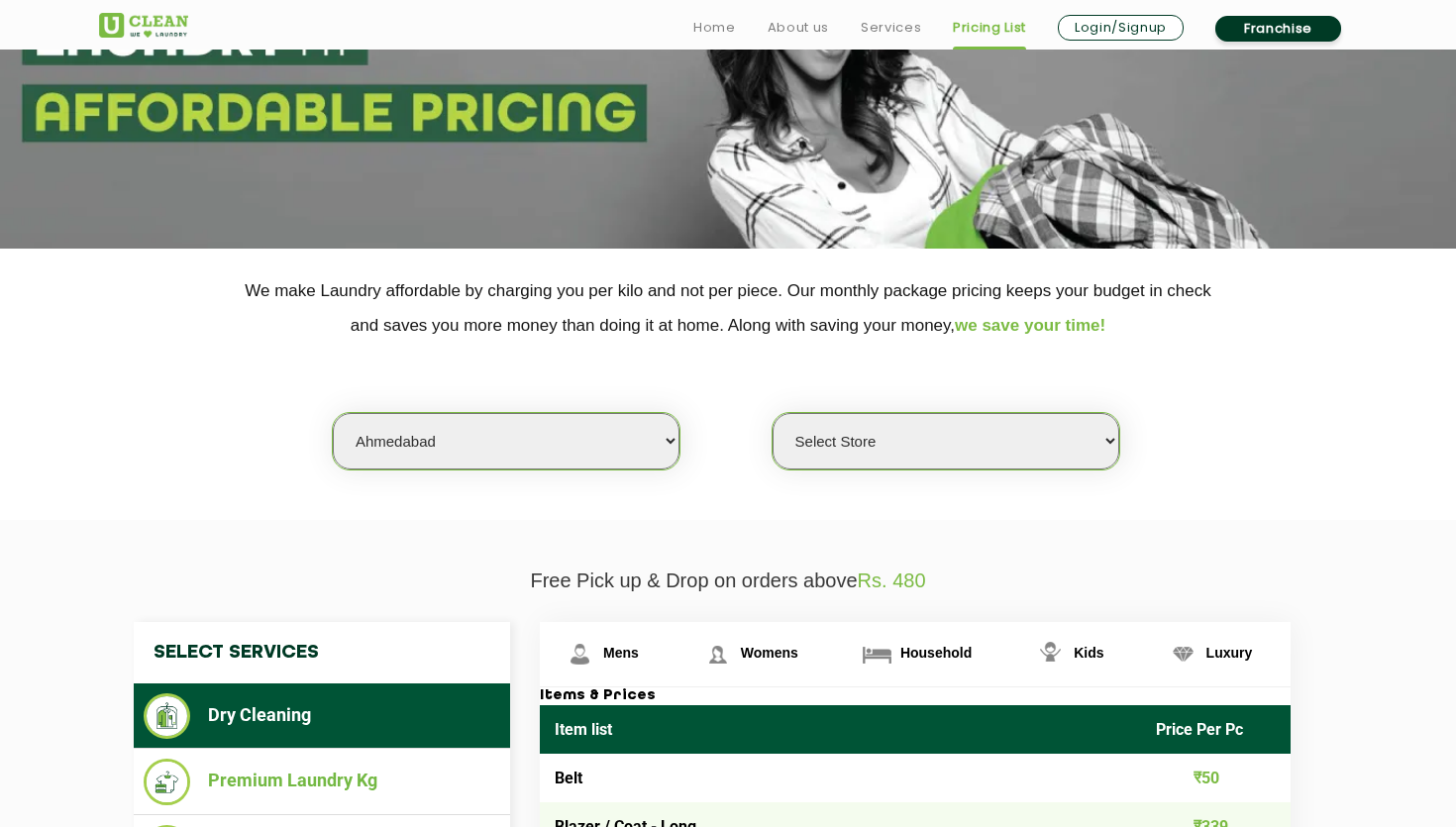 click on "Select Store UClean Shivranjani" at bounding box center (946, 441) 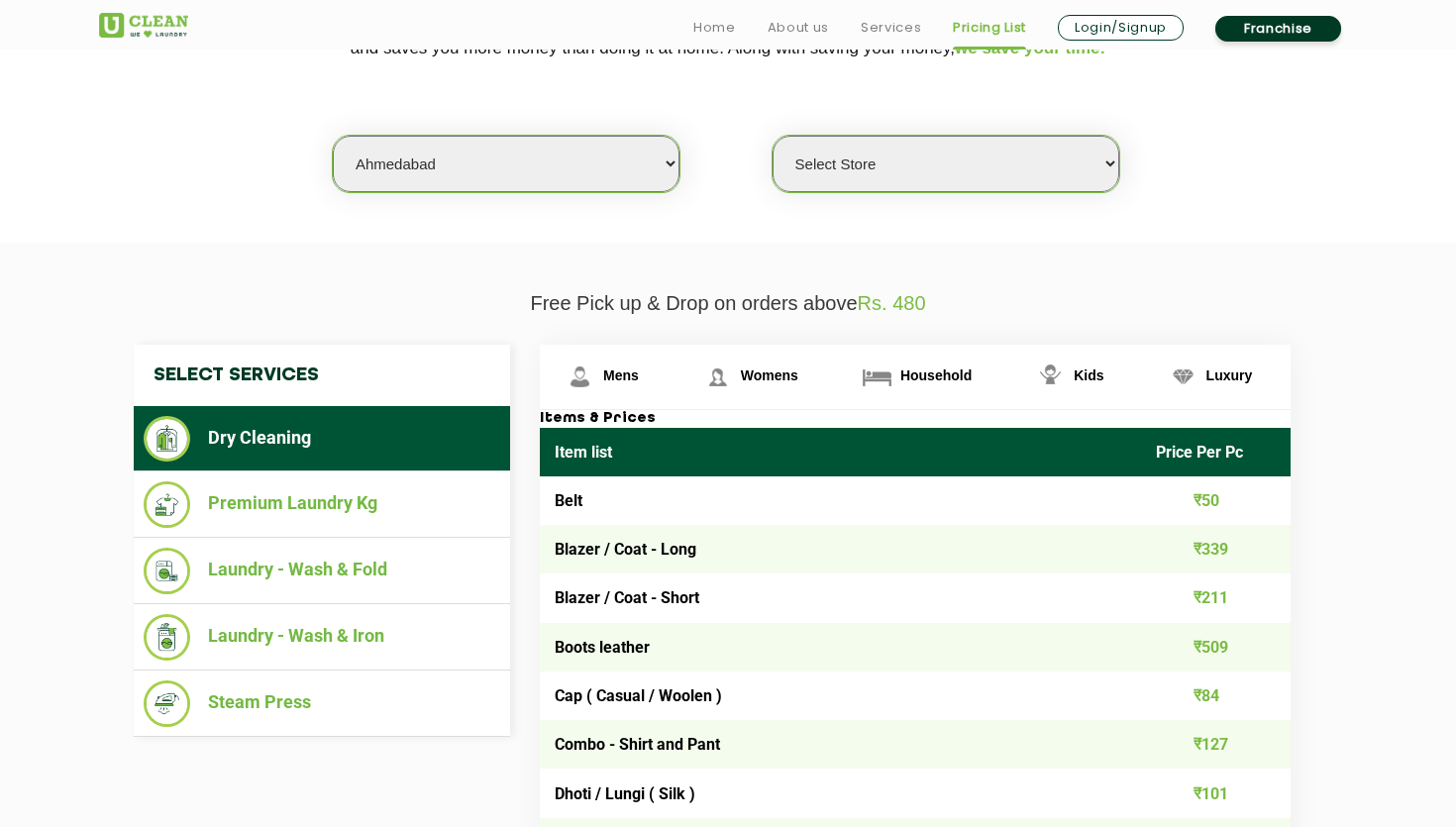 scroll, scrollTop: 488, scrollLeft: 0, axis: vertical 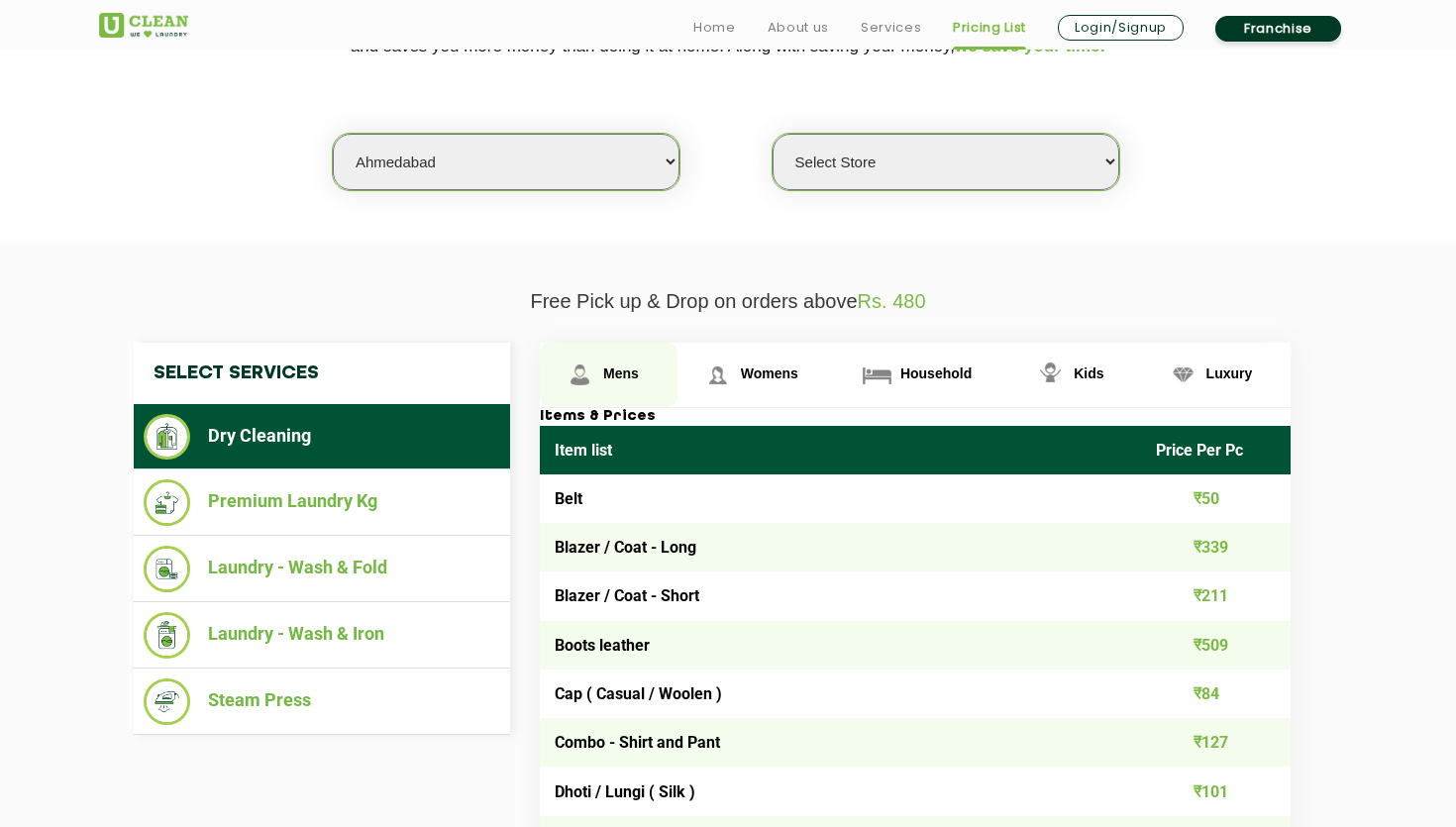 click on "Mens" at bounding box center [608, 374] 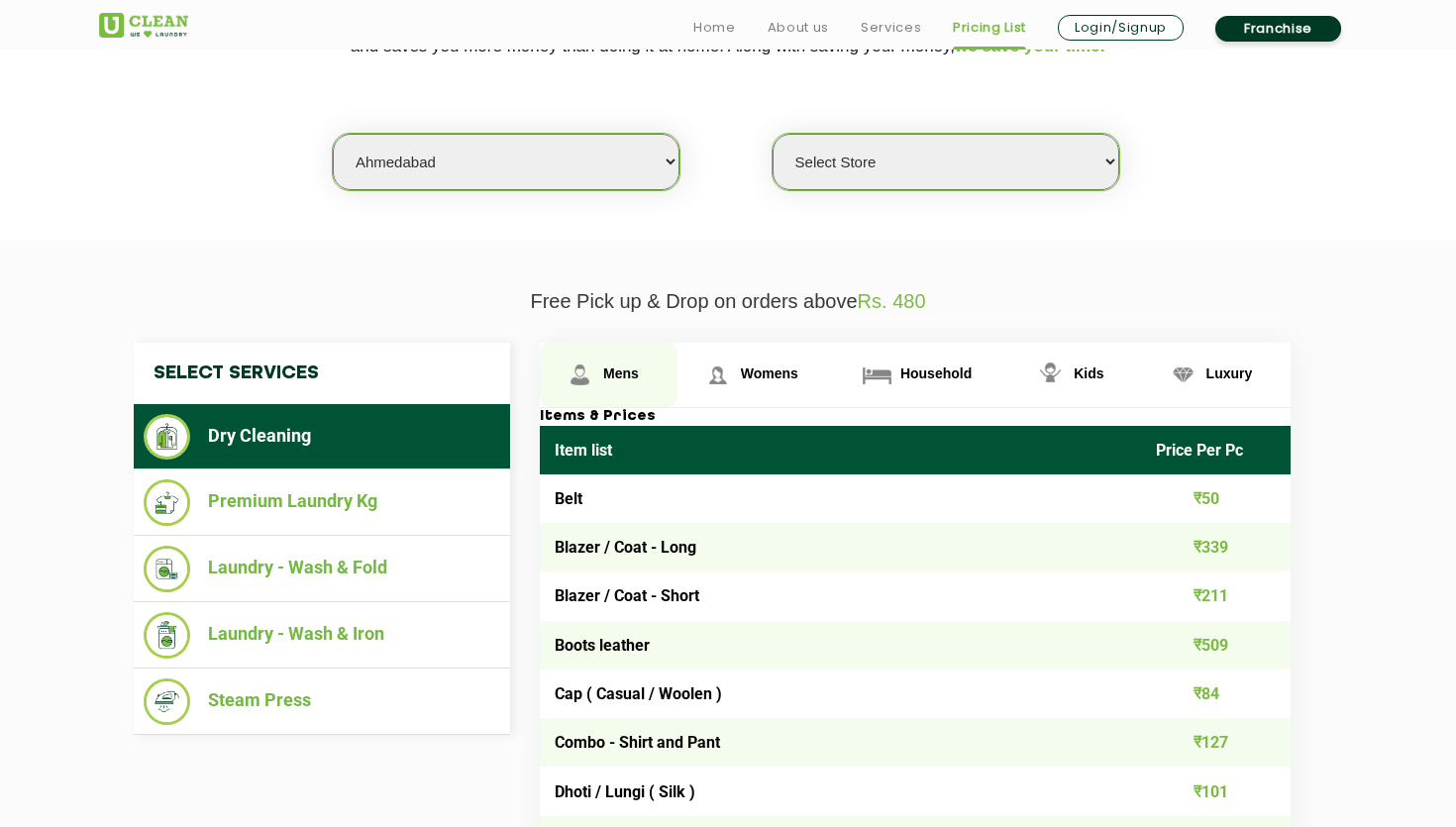click on "Mens" at bounding box center (621, 373) 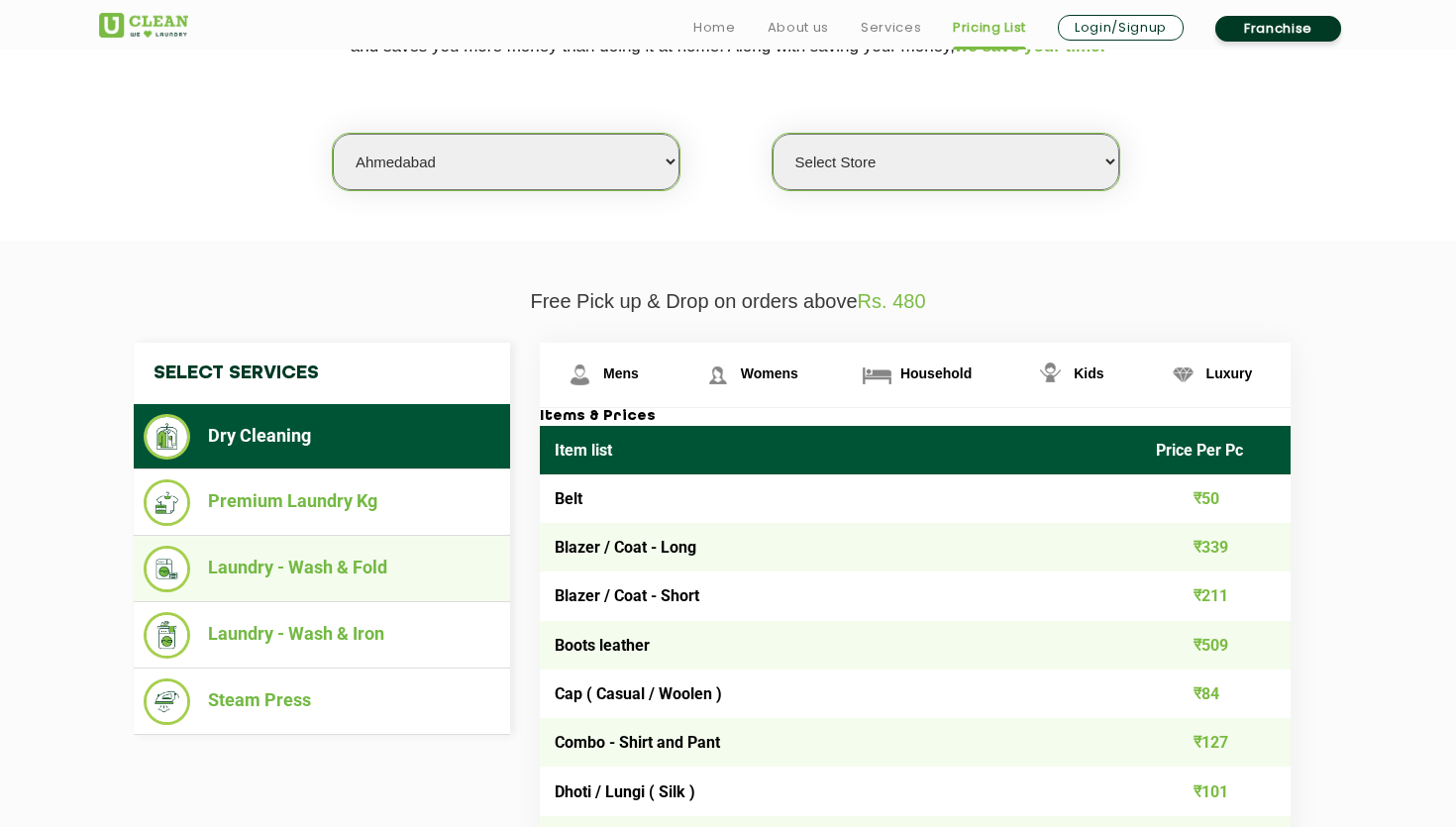 click on "Laundry - Wash & Fold" at bounding box center [322, 569] 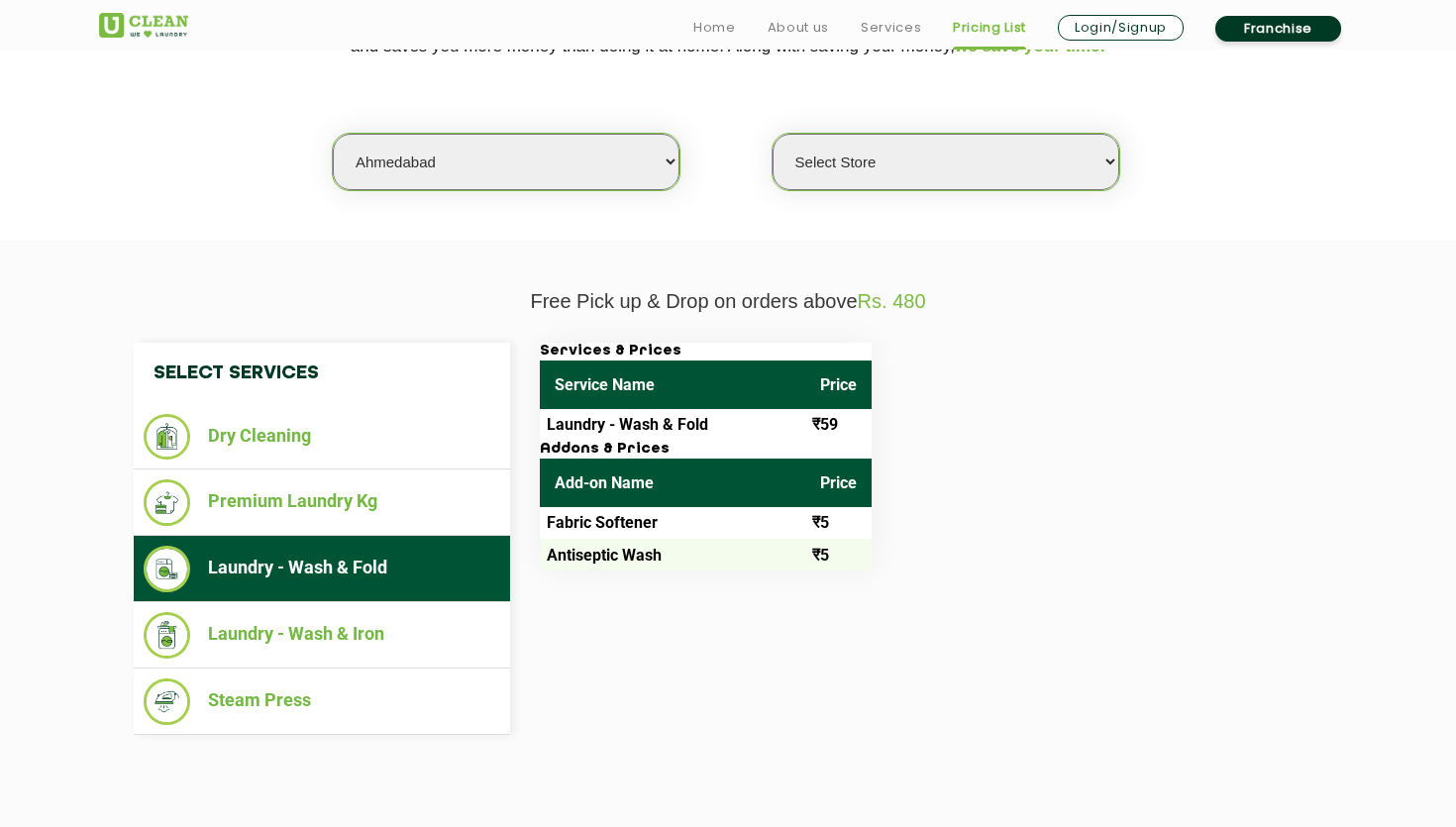 click on "Fabric Softener" at bounding box center [673, 523] 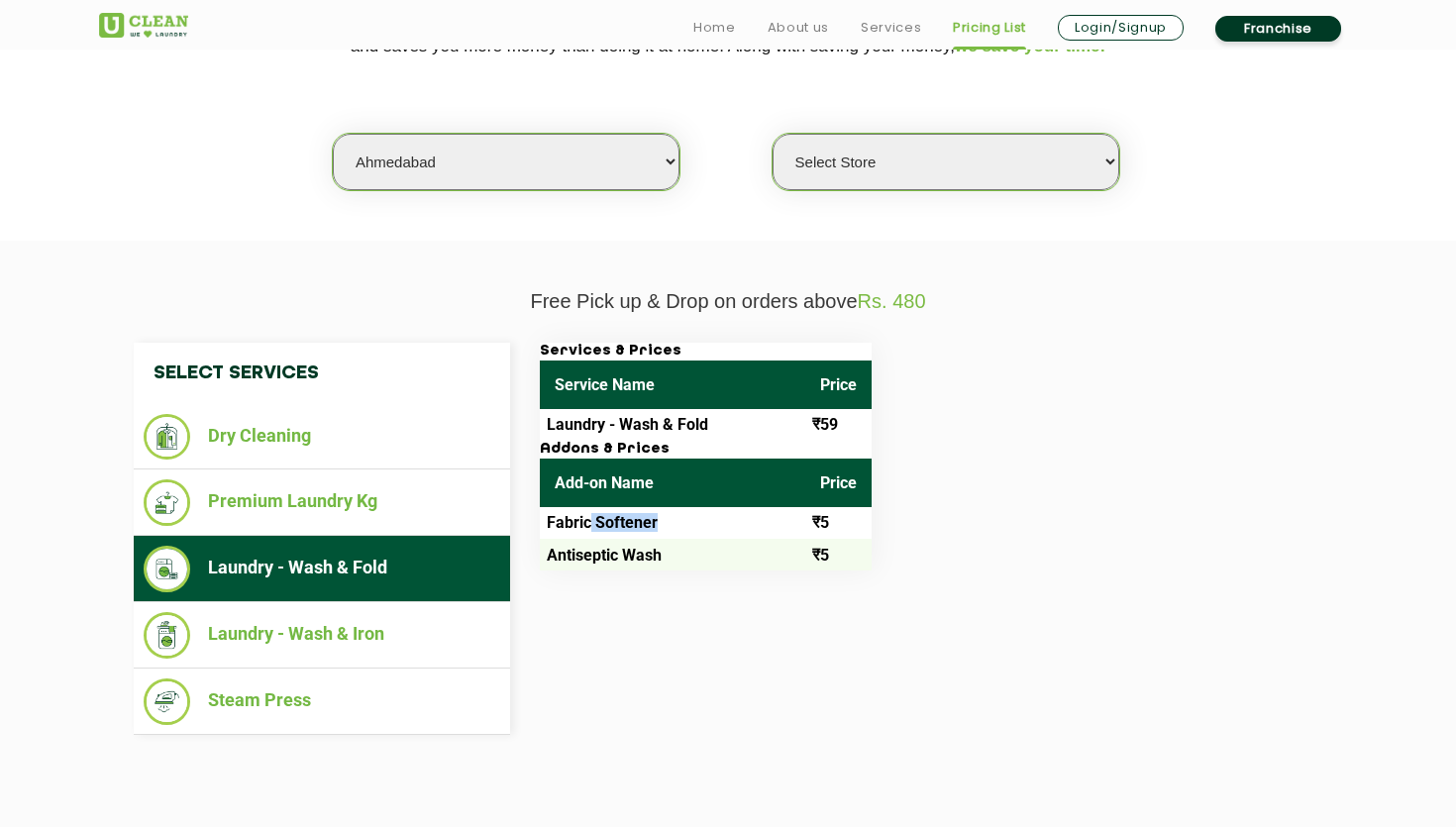 drag, startPoint x: 591, startPoint y: 522, endPoint x: 632, endPoint y: 522, distance: 41 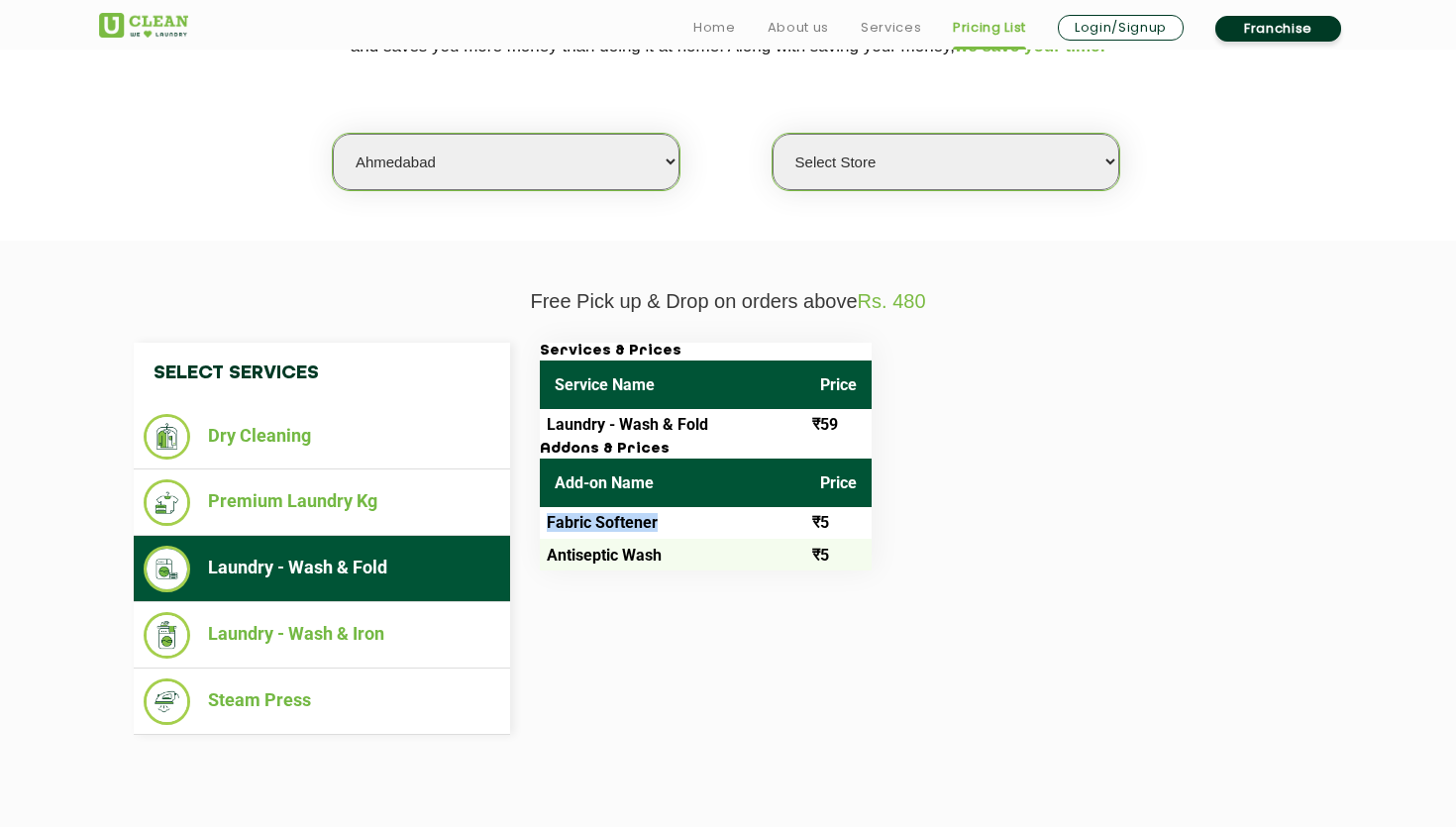 drag, startPoint x: 632, startPoint y: 522, endPoint x: 573, endPoint y: 523, distance: 59.008474 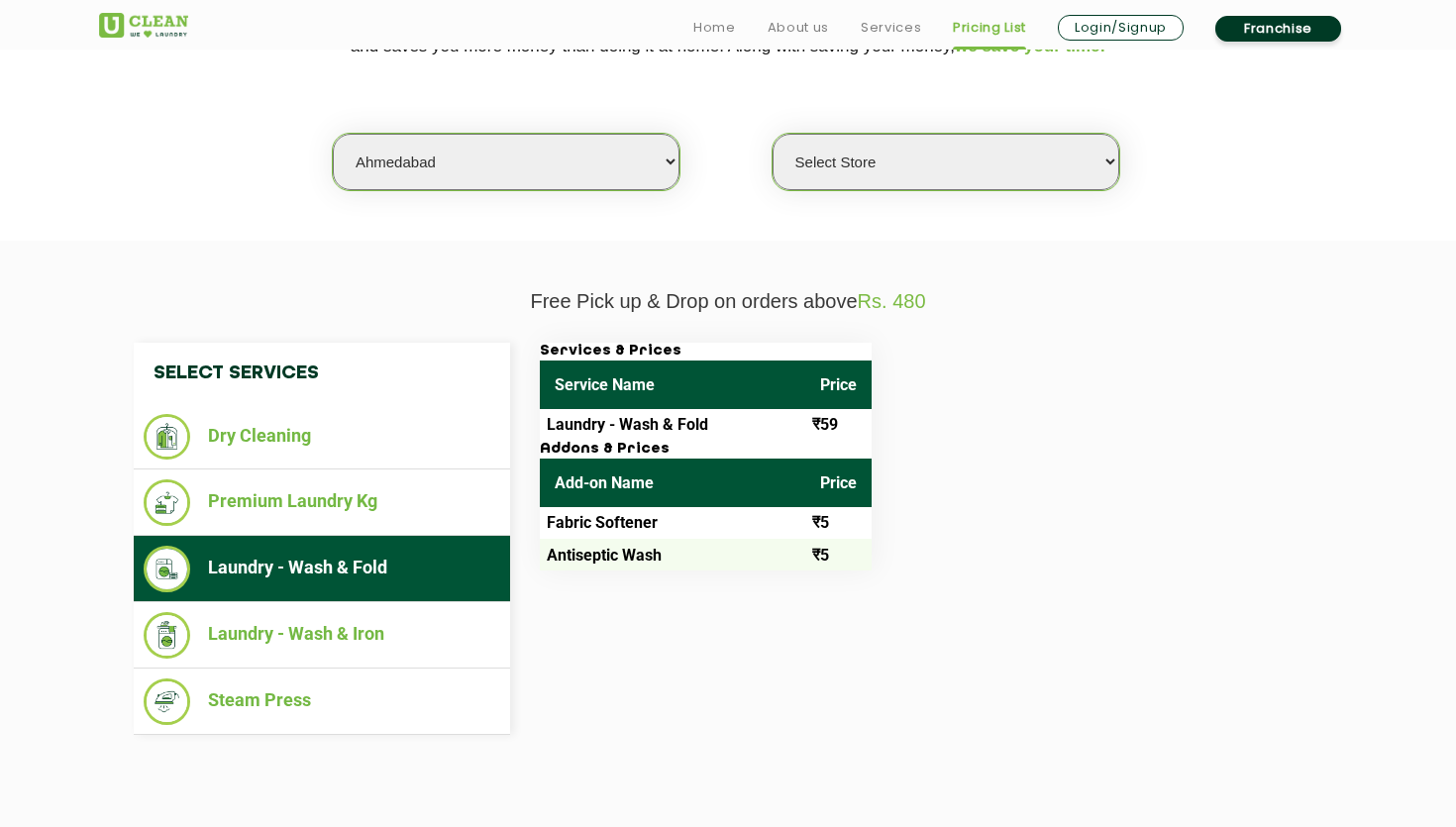 click on "Antiseptic Wash" at bounding box center (673, 555) 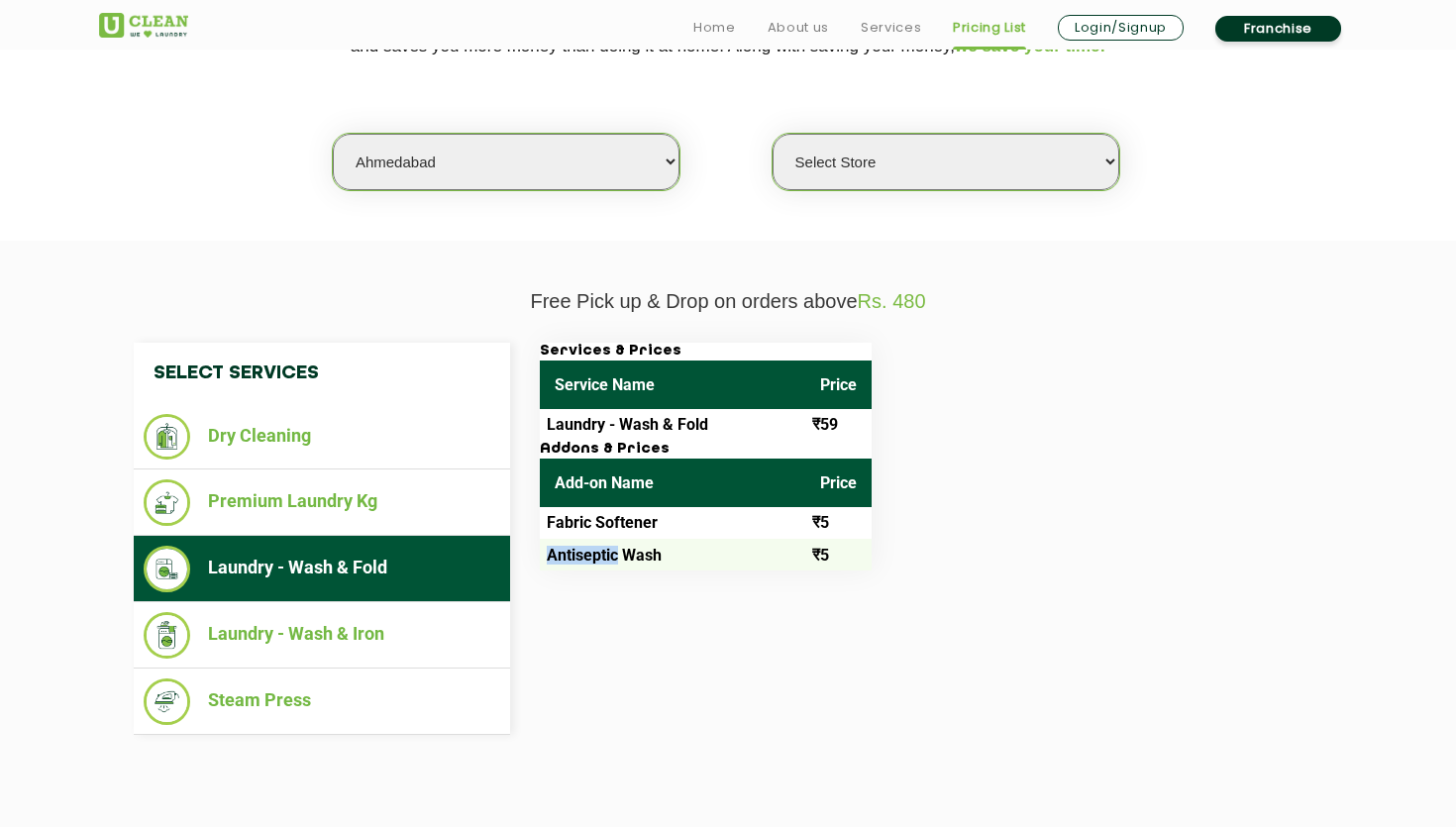 drag, startPoint x: 644, startPoint y: 545, endPoint x: 577, endPoint y: 555, distance: 67.74216 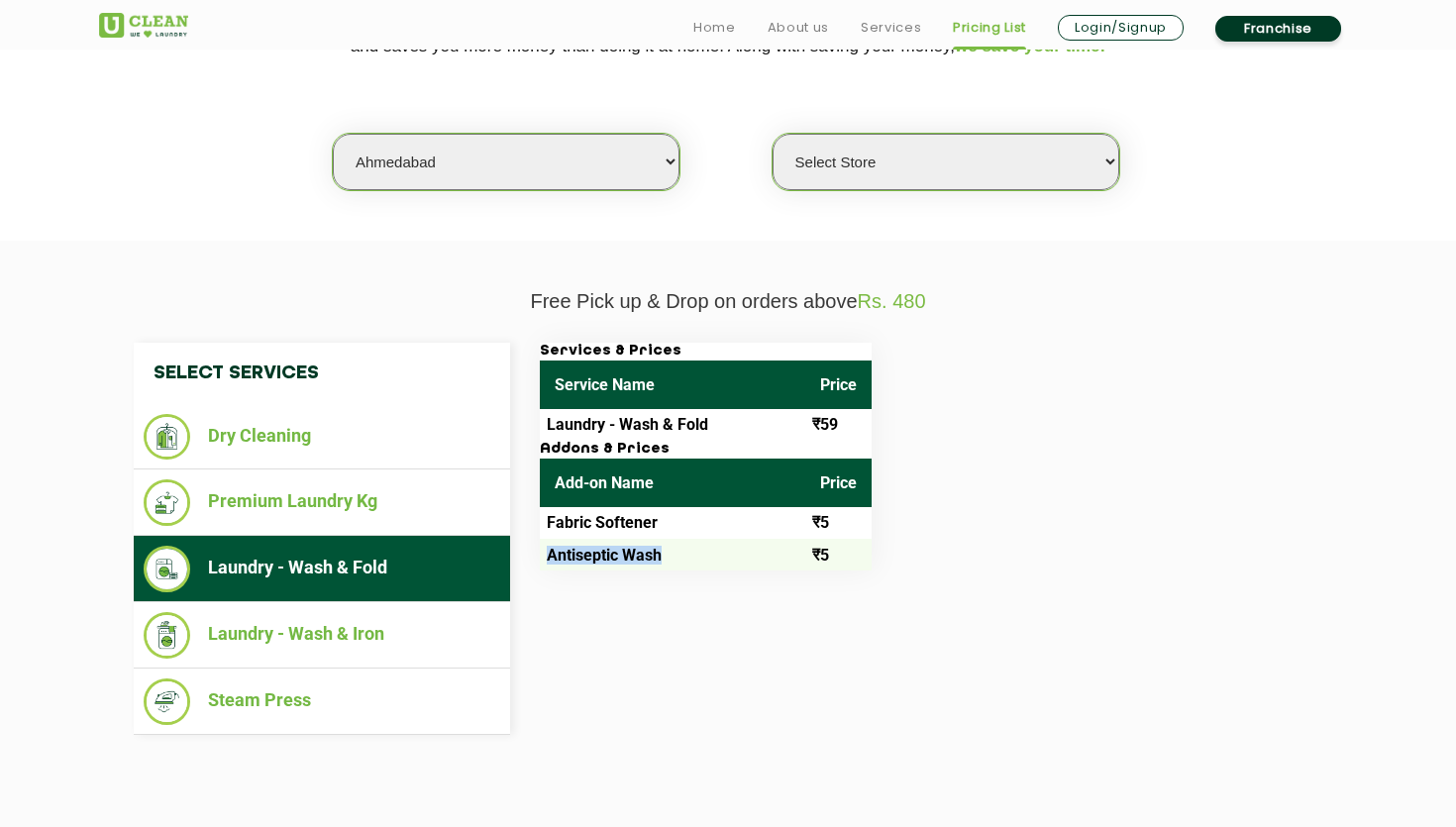 drag, startPoint x: 577, startPoint y: 555, endPoint x: 624, endPoint y: 560, distance: 47.26521 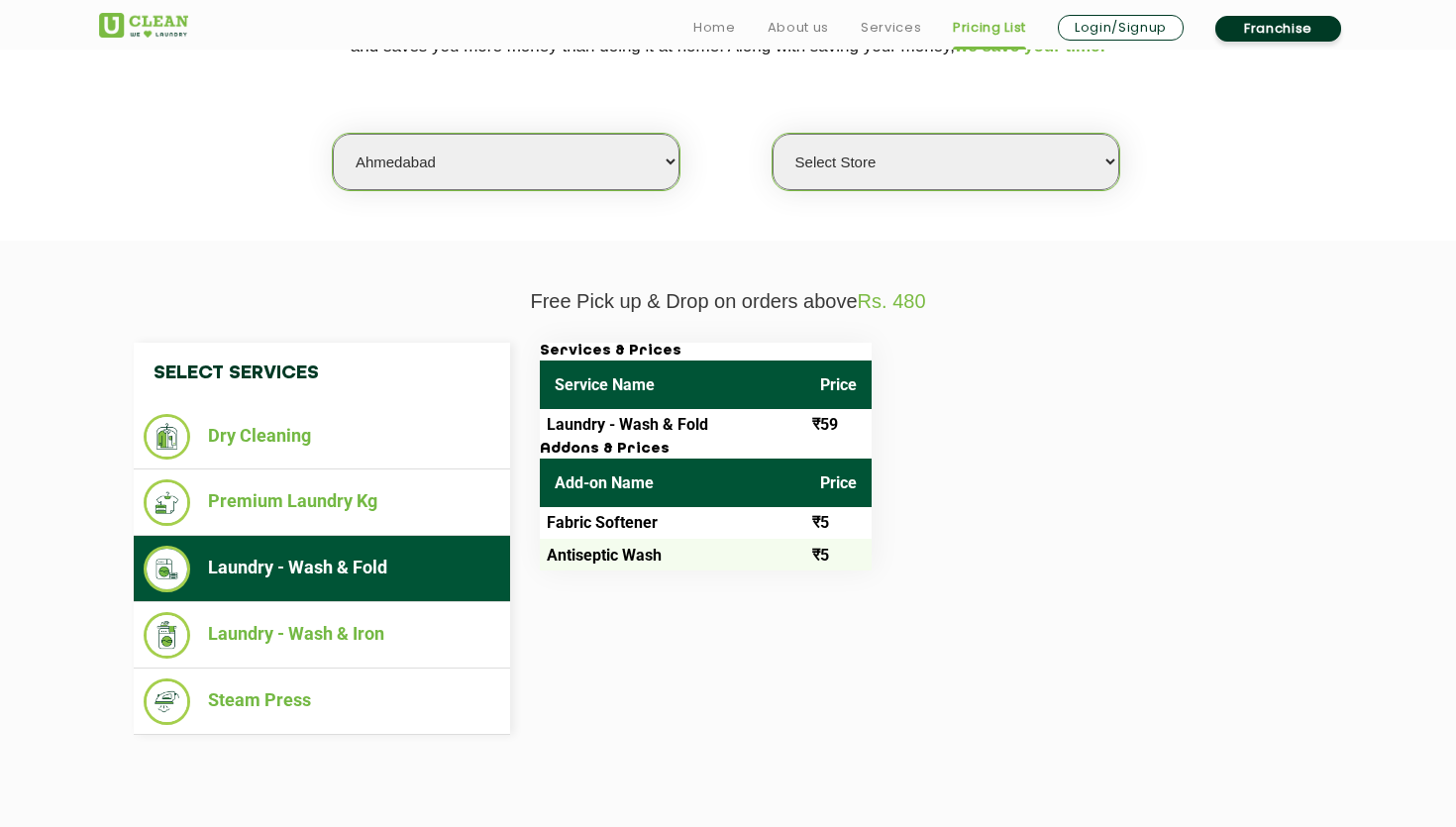 click on "Laundry - Wash & Fold" at bounding box center (322, 569) 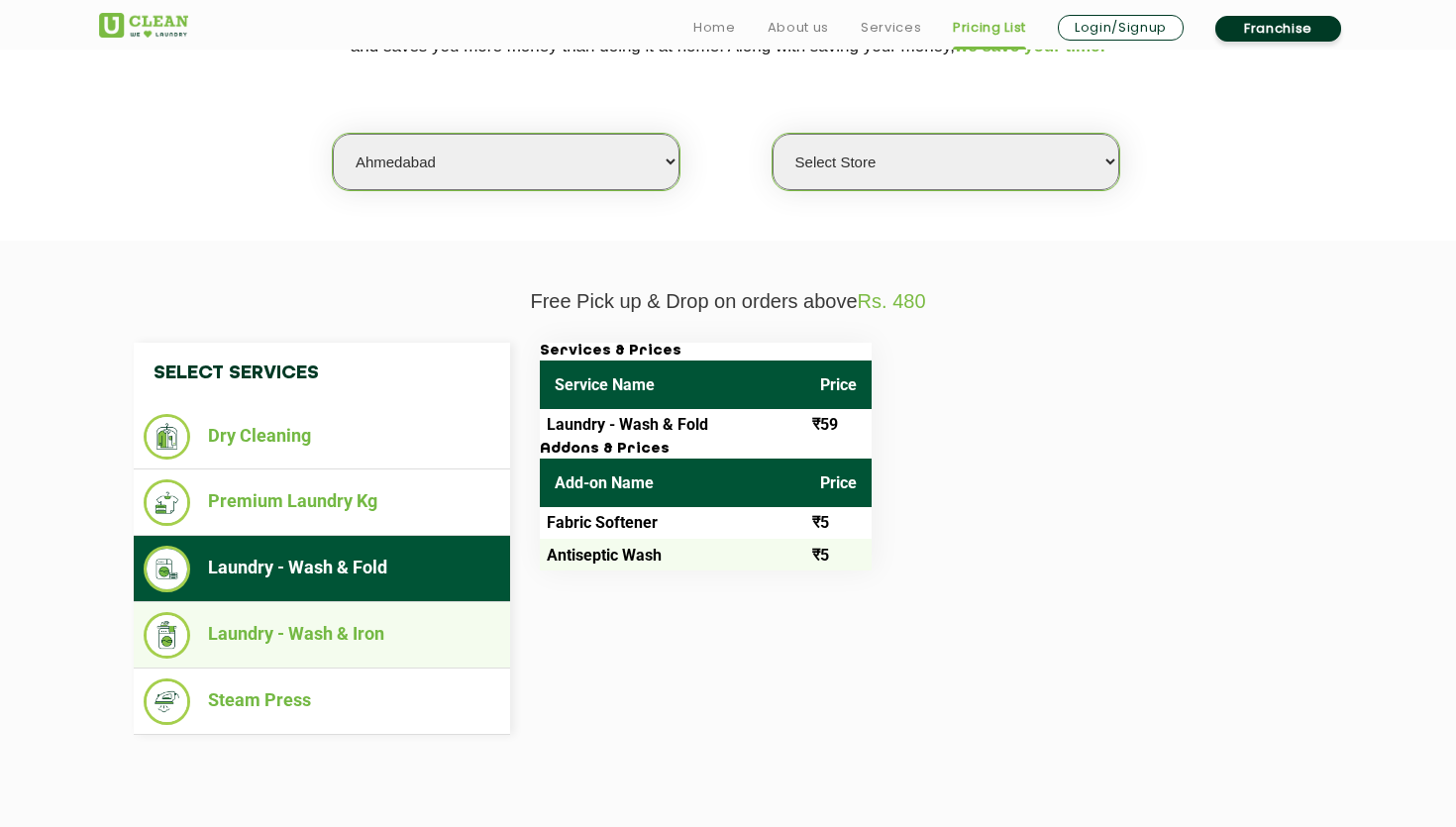 click on "Laundry - Wash & Iron" at bounding box center [322, 635] 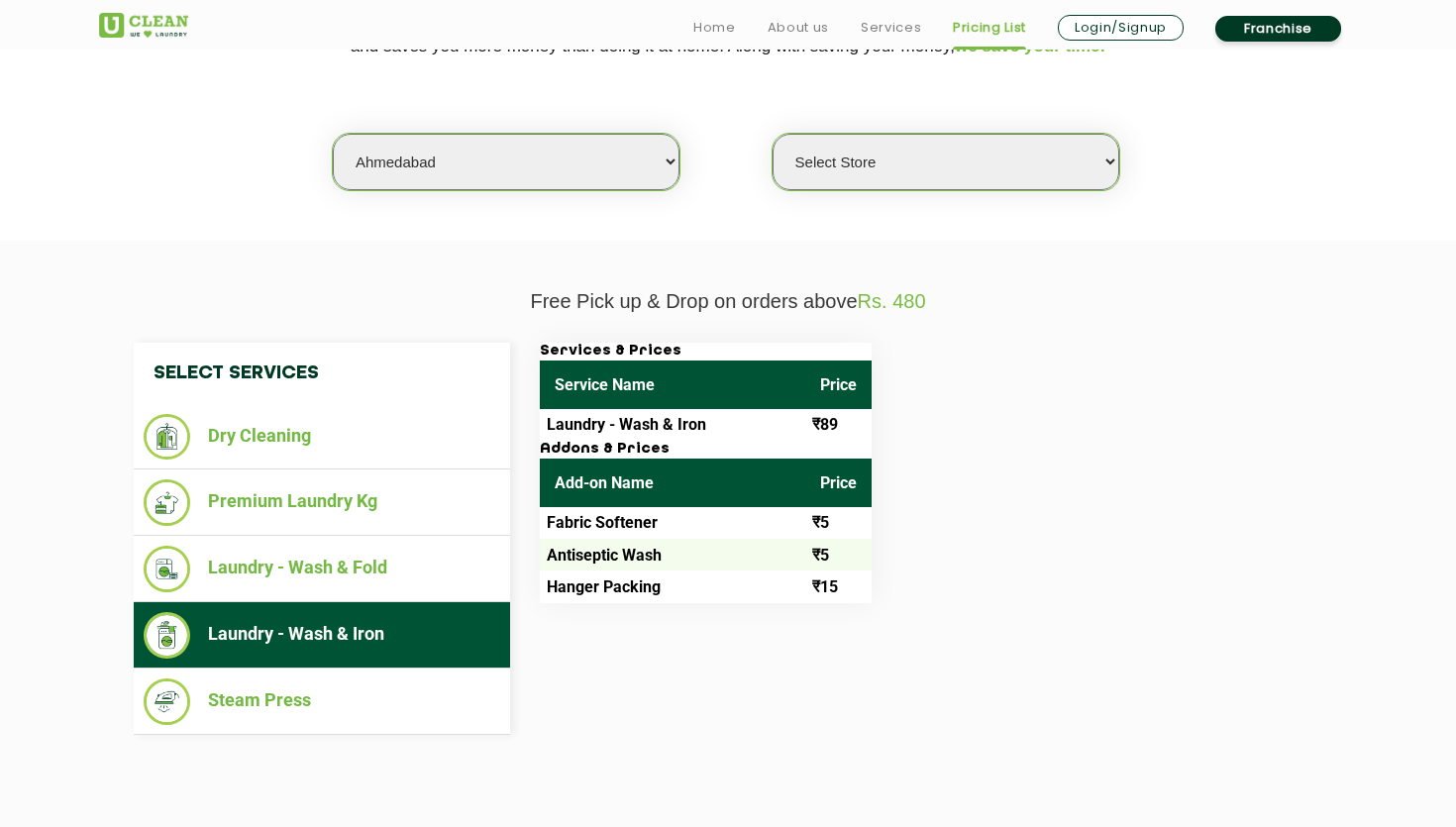 click on "Laundry - Wash & Iron" at bounding box center (673, 425) 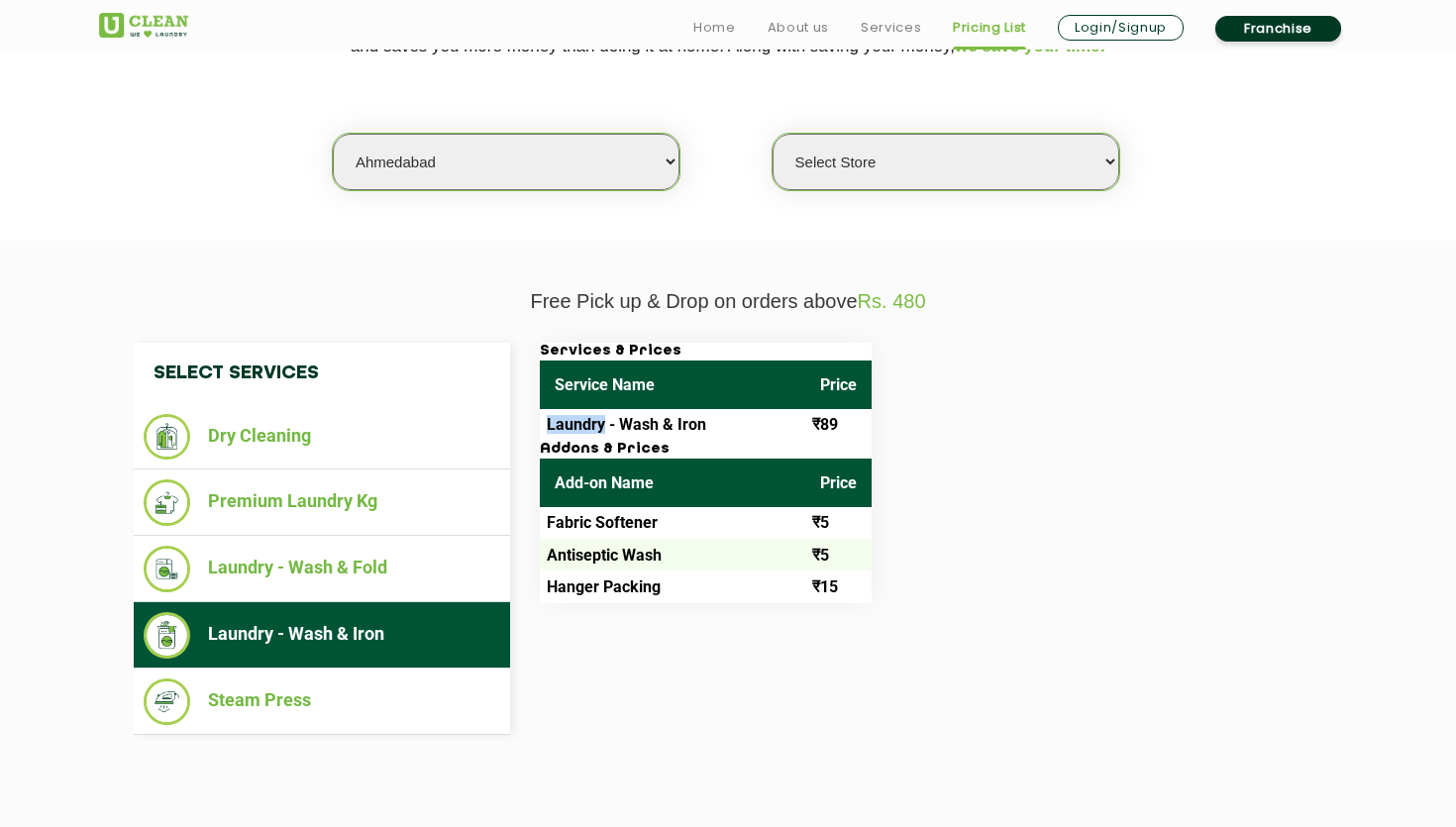 drag, startPoint x: 586, startPoint y: 432, endPoint x: 721, endPoint y: 414, distance: 136.195 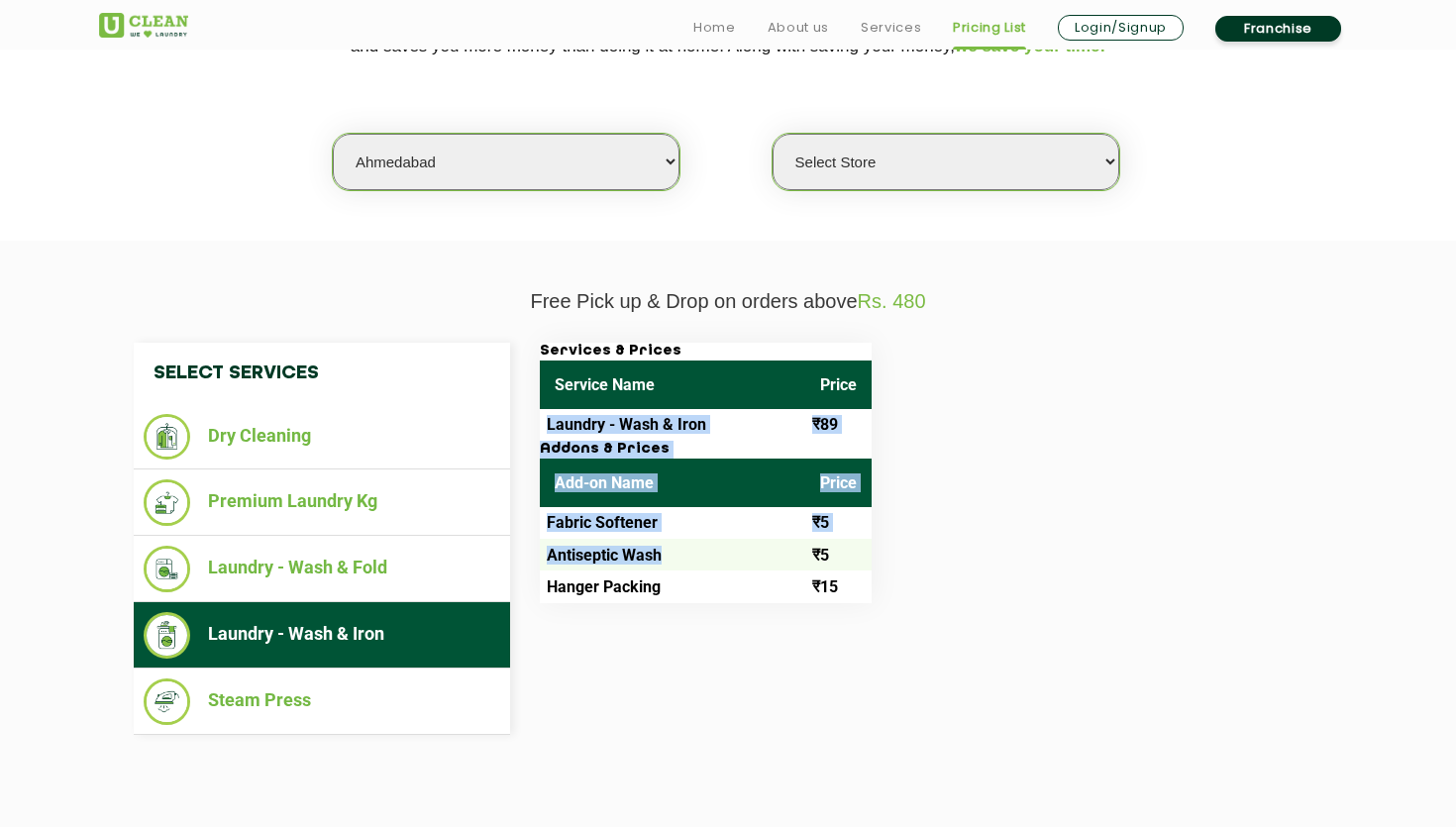 drag, startPoint x: 721, startPoint y: 414, endPoint x: 767, endPoint y: 575, distance: 167.44253 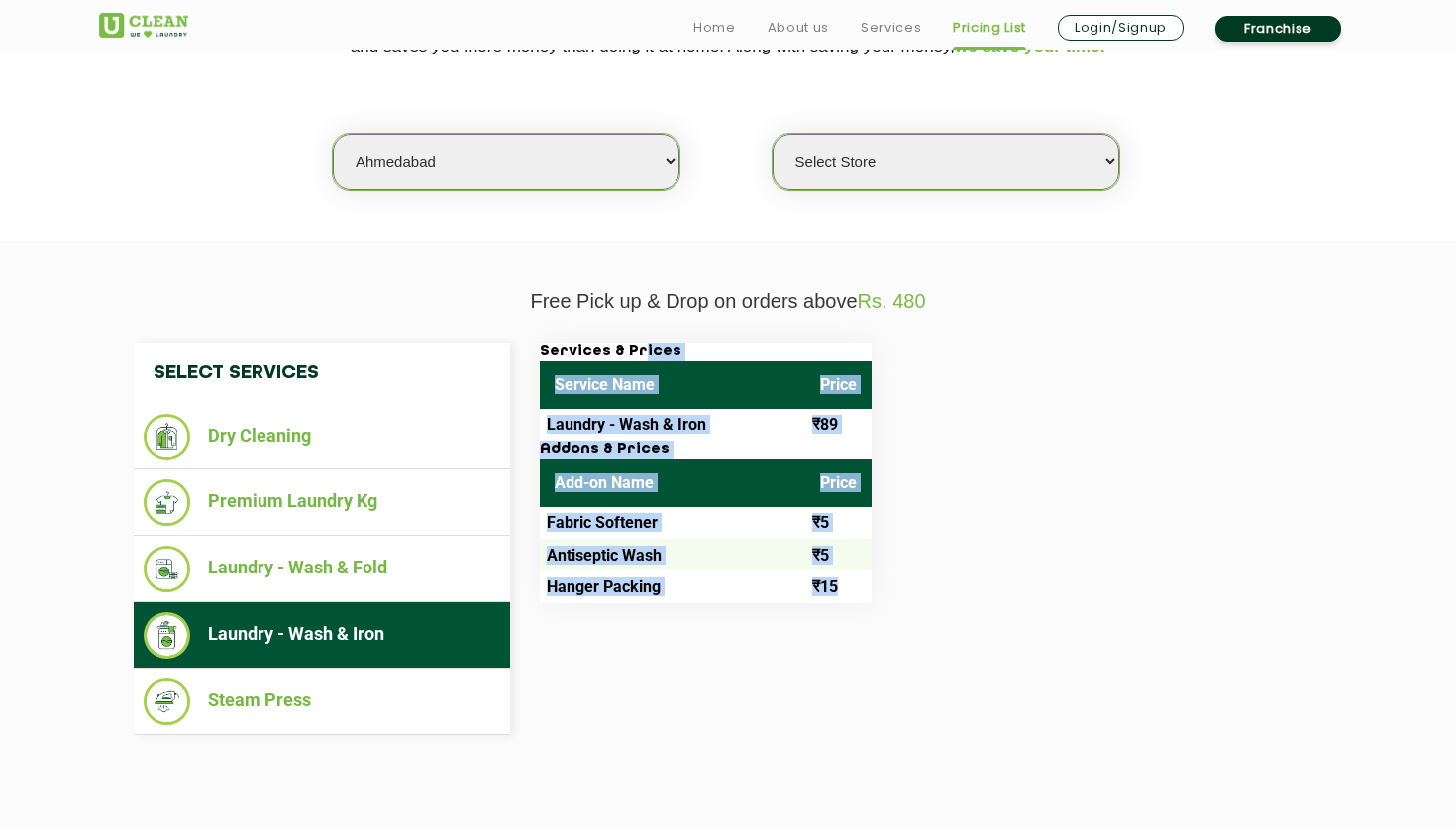 drag, startPoint x: 836, startPoint y: 592, endPoint x: 628, endPoint y: 358, distance: 313.0815 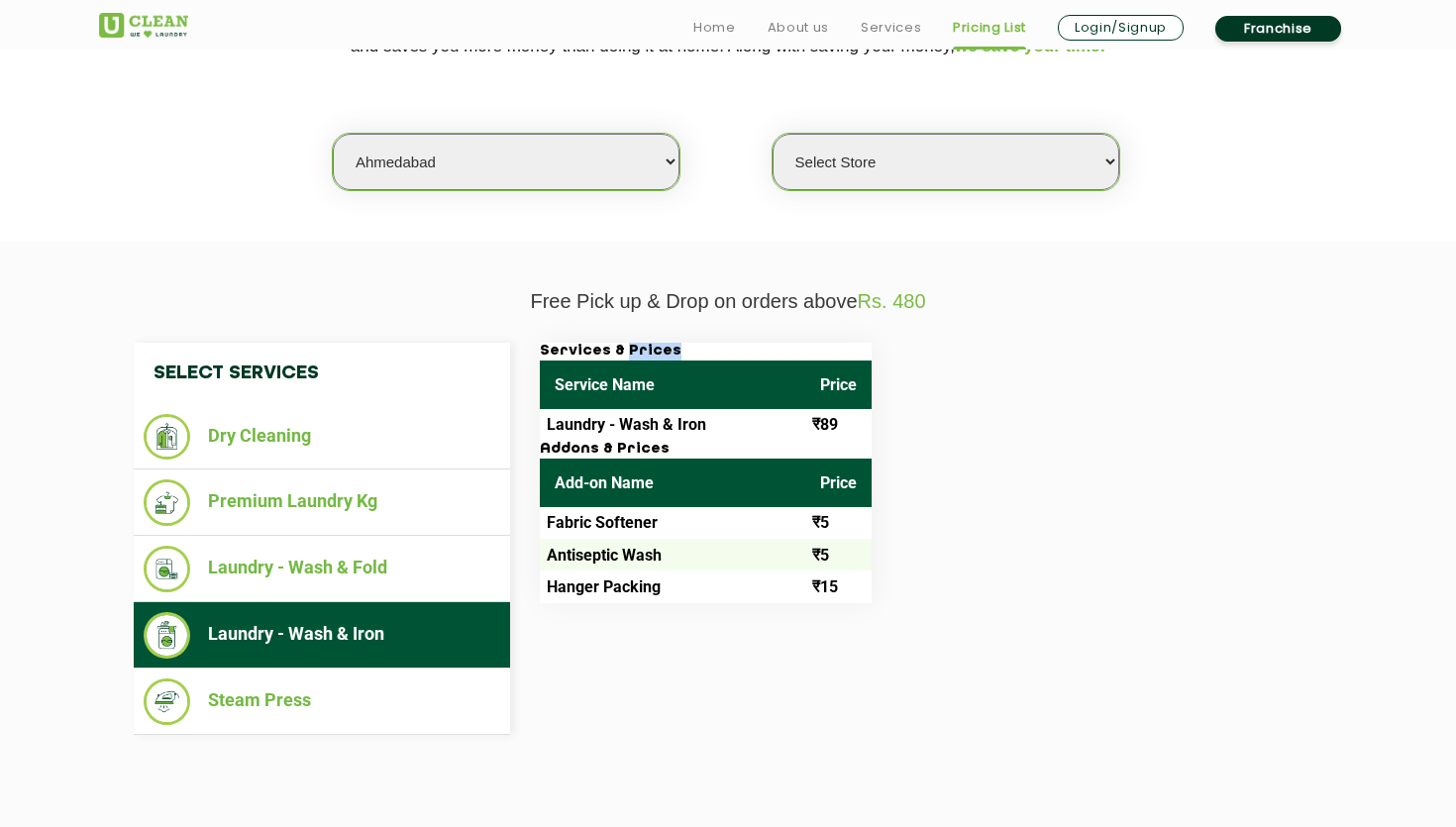 click on "Services & Prices" at bounding box center [705, 352] 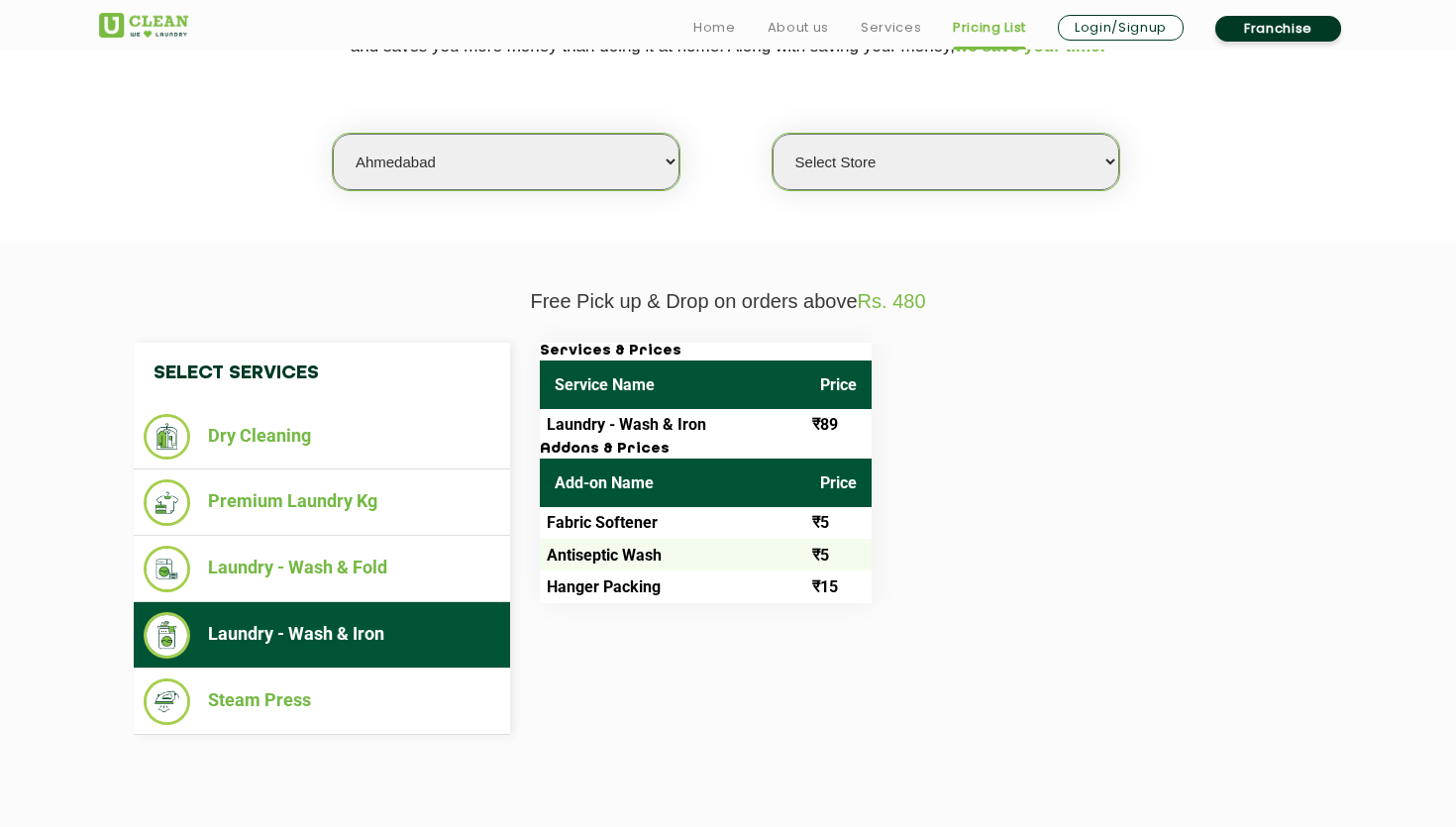 click on "Services & Prices" at bounding box center [705, 352] 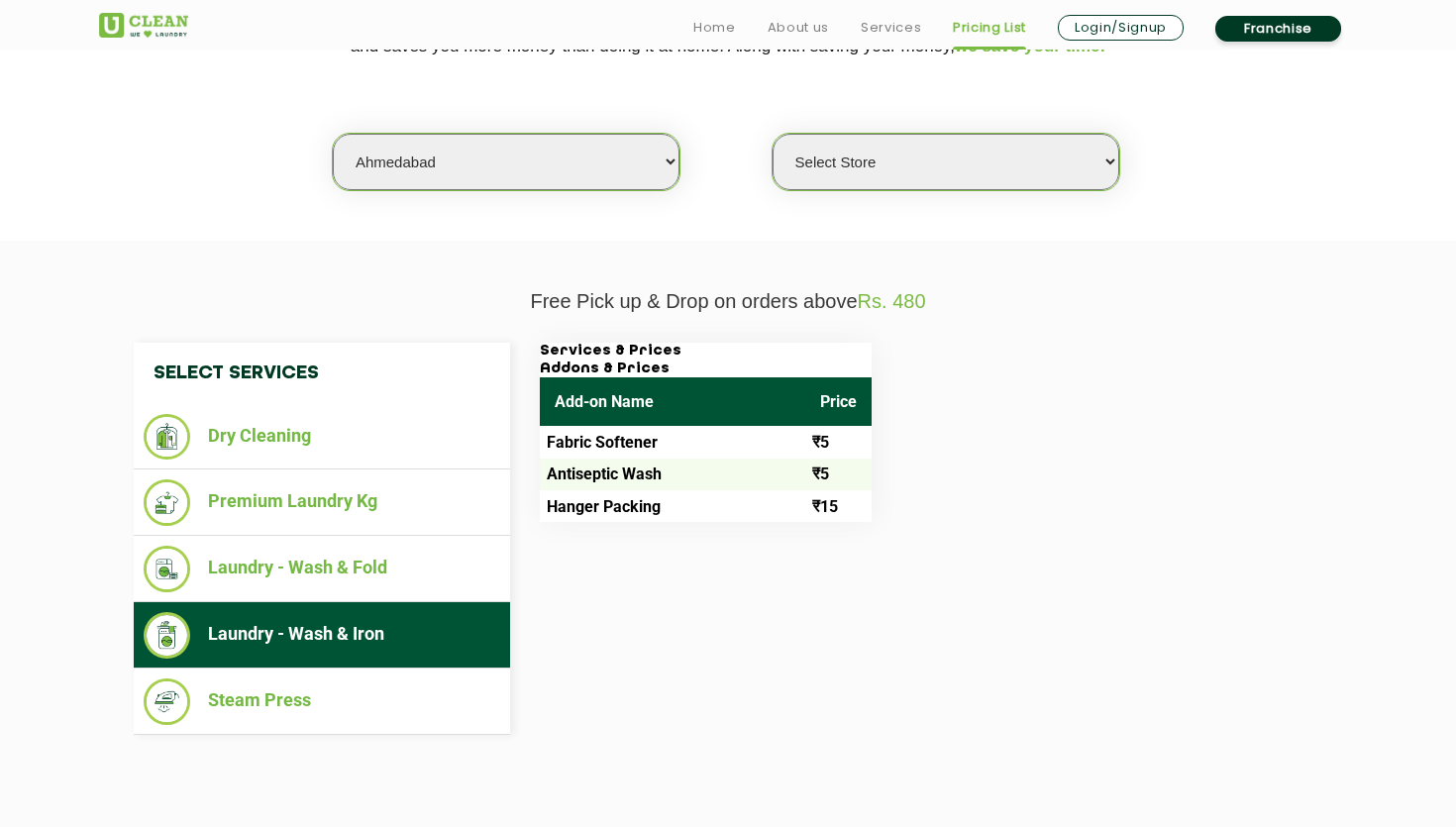 click on "Select Services Dry Cleaning  Premium Laundry Kg  Laundry - Wash & Fold  Laundry - Wash & Iron  Steam Press  Services & Prices Addons & Prices Add-on Name Price Fabric Softener ₹5 Antiseptic Wash ₹5 Hanger Packing ₹15" 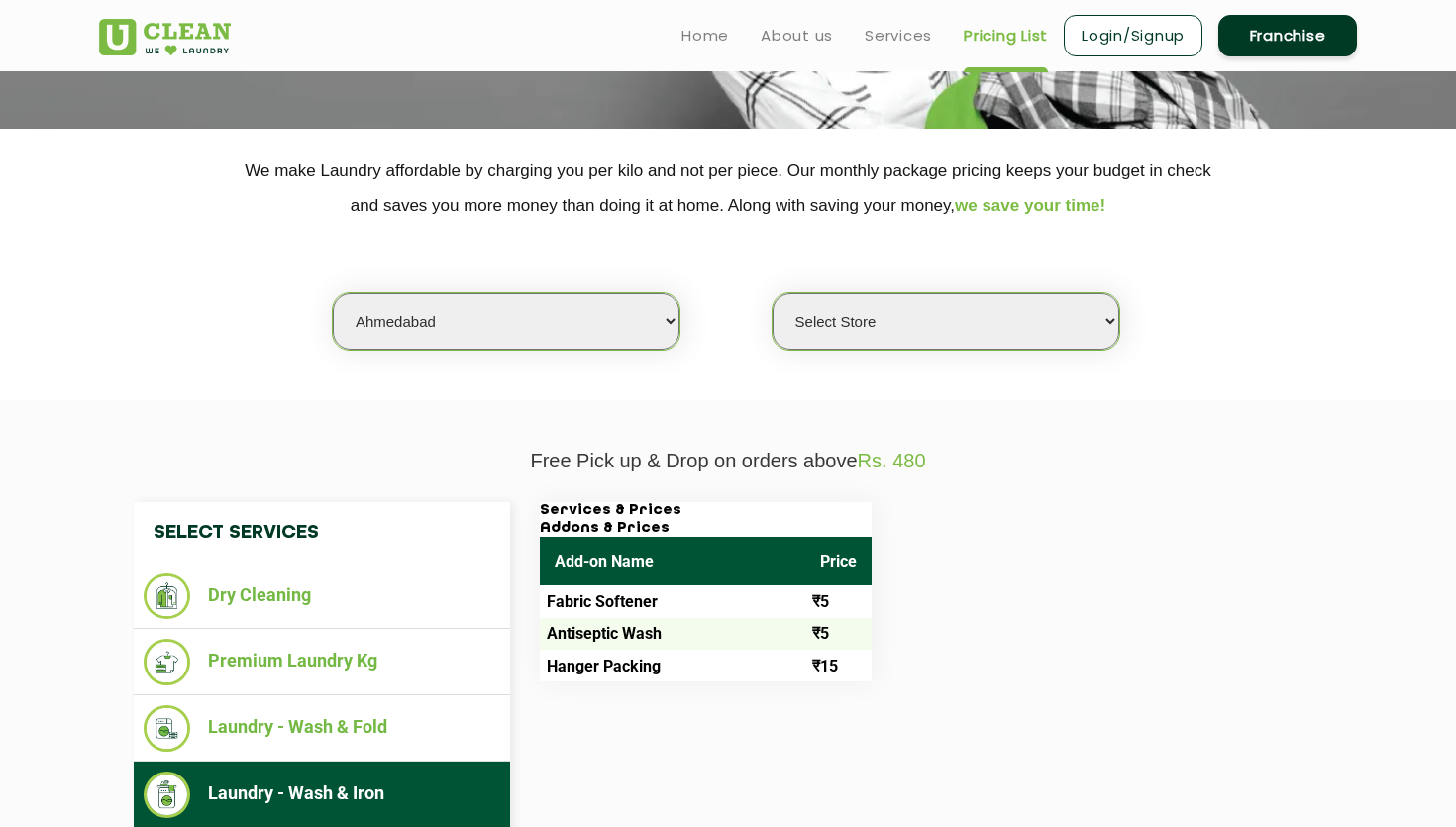 scroll, scrollTop: 0, scrollLeft: 0, axis: both 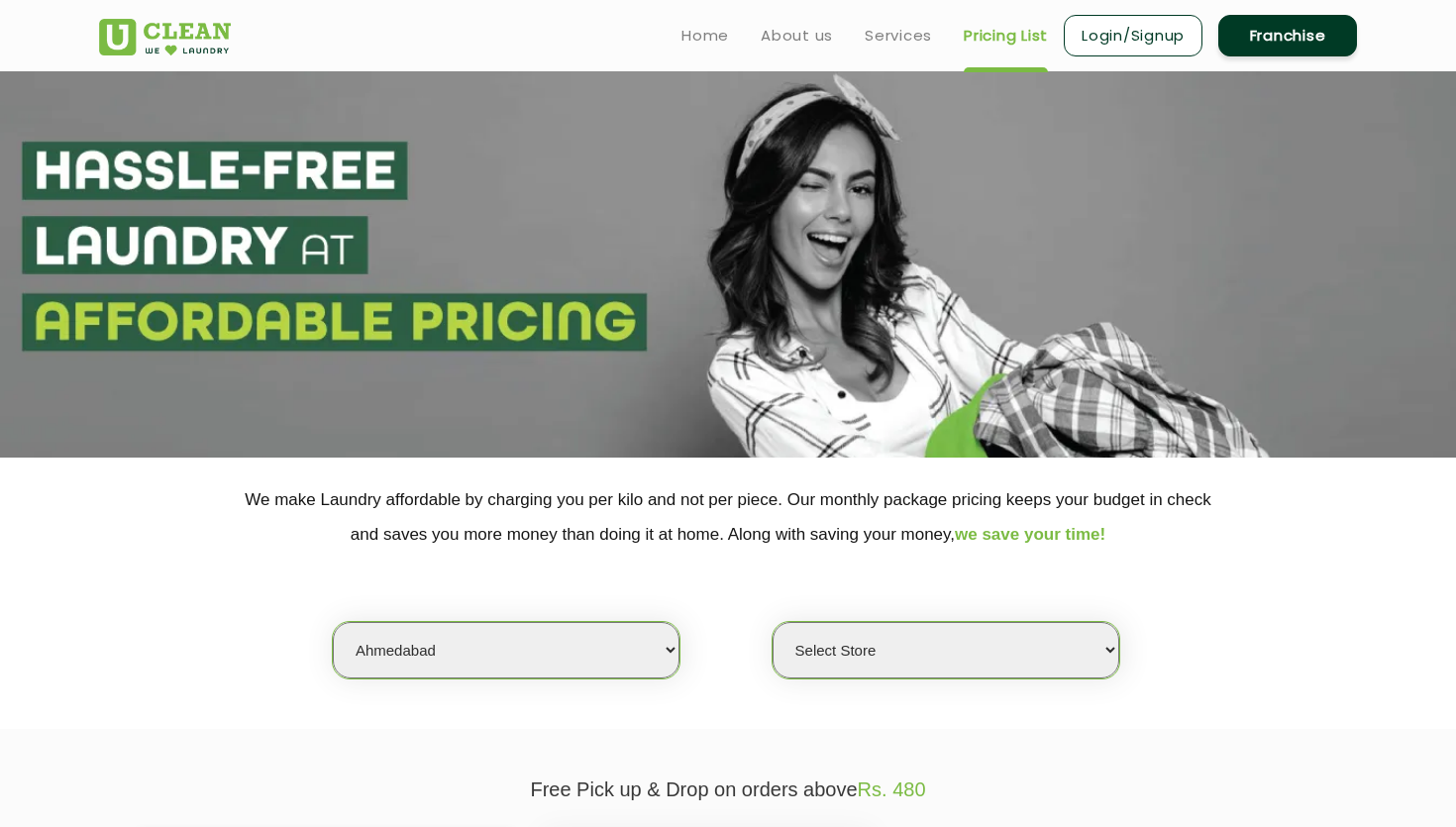 drag, startPoint x: 803, startPoint y: 161, endPoint x: 627, endPoint y: 350, distance: 258.2576 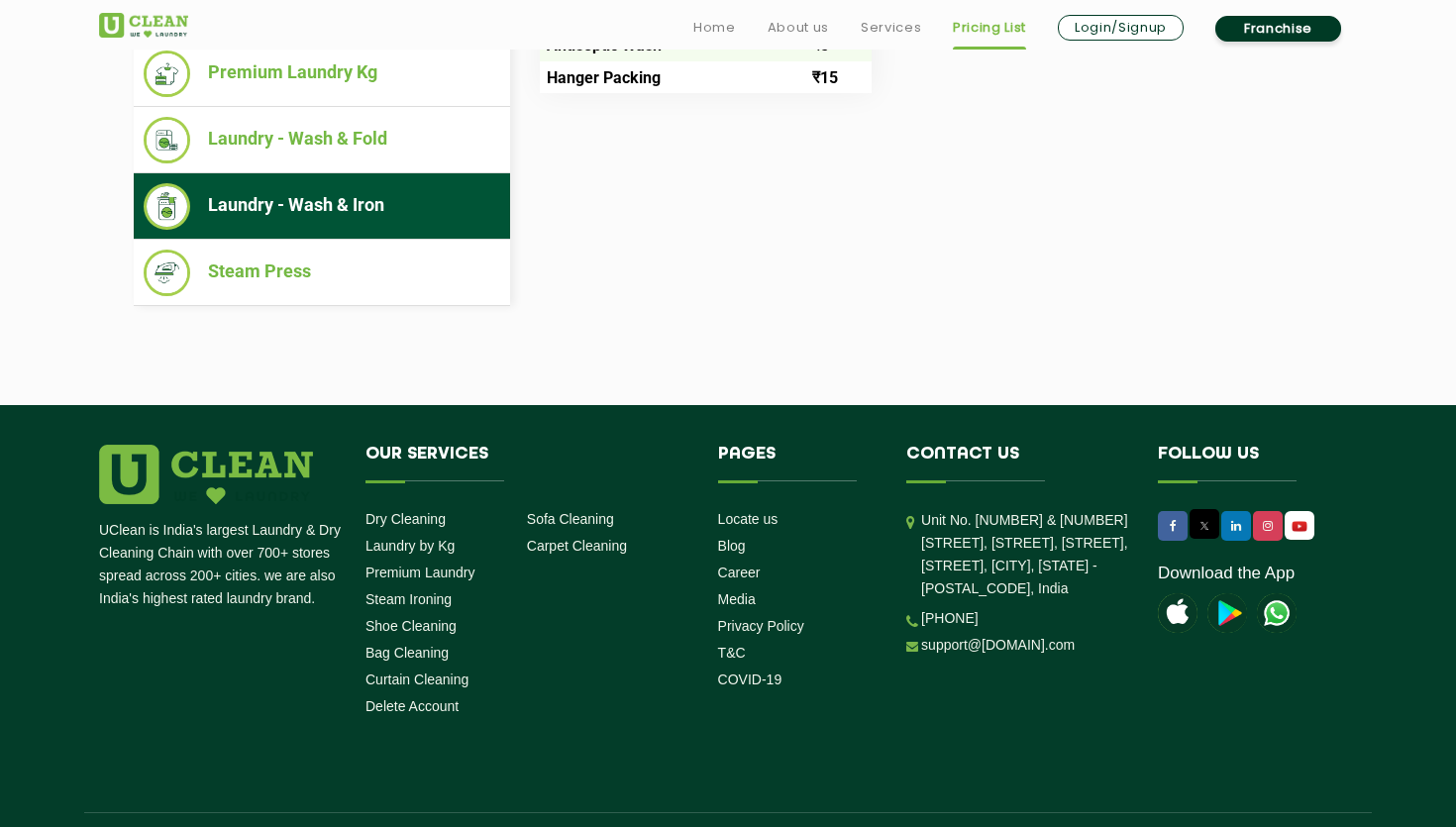 scroll, scrollTop: 971, scrollLeft: 0, axis: vertical 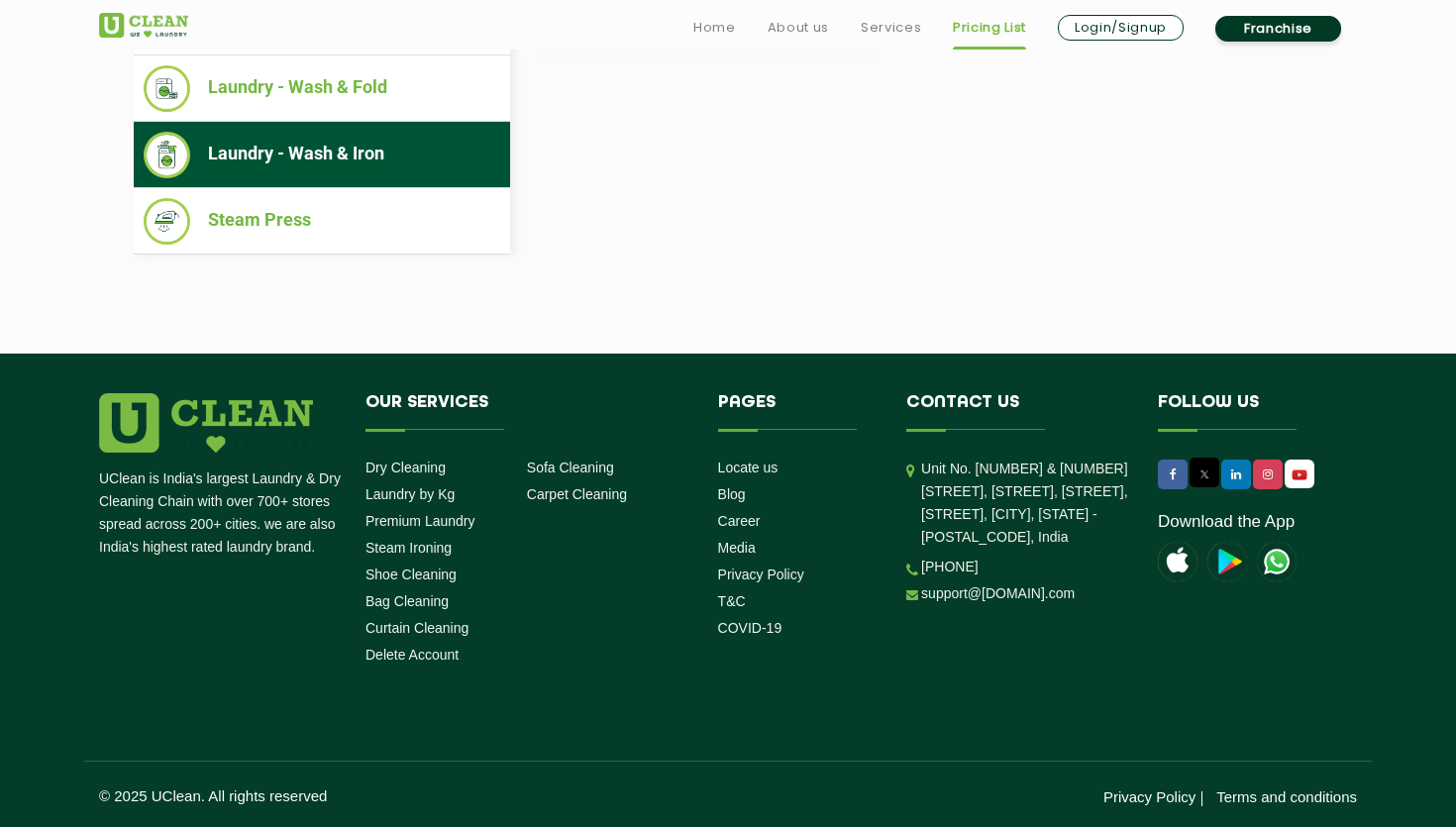click on "About us" at bounding box center (798, 28) 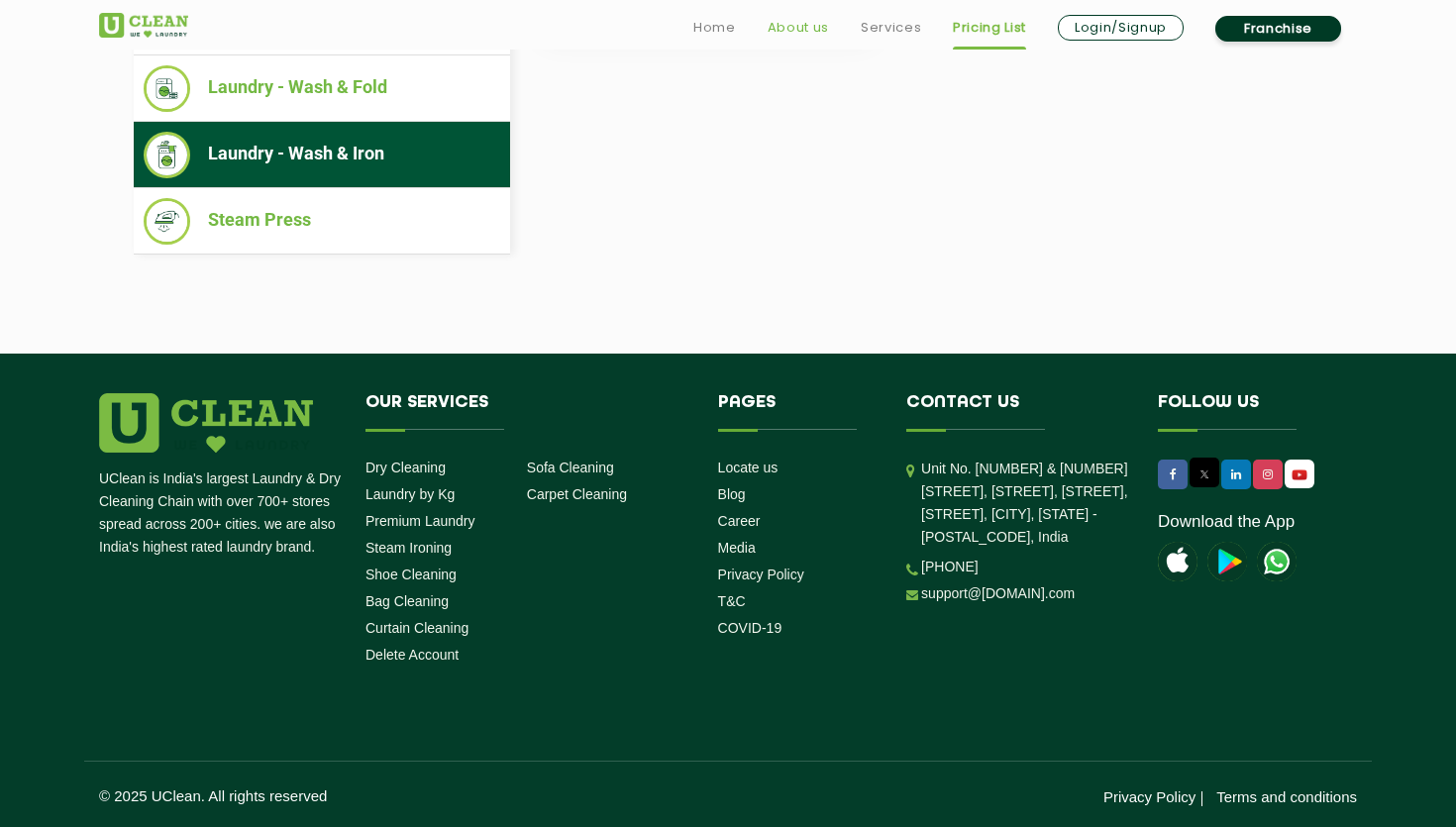 click on "About us" at bounding box center (798, 28) 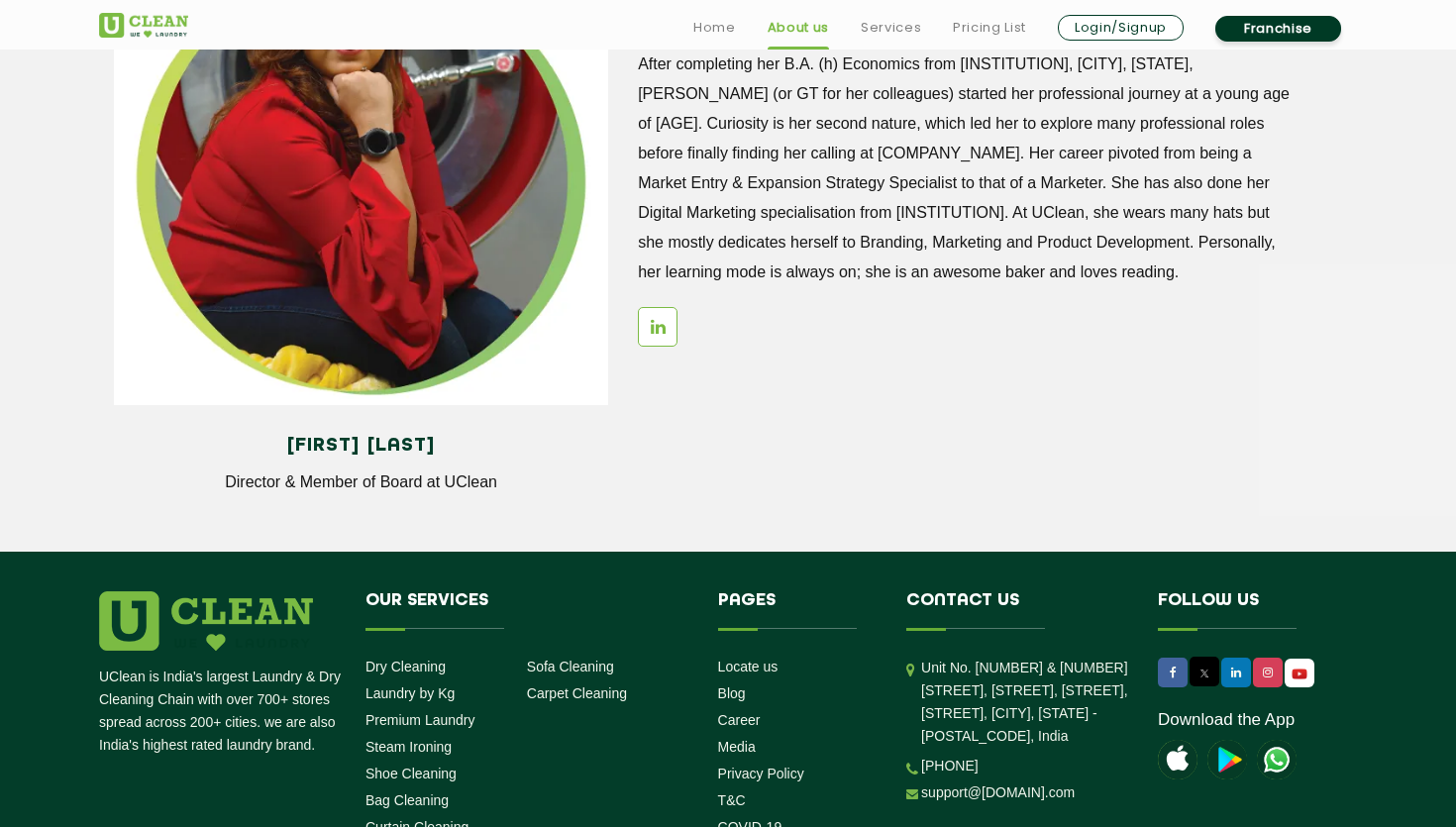 scroll, scrollTop: 2705, scrollLeft: 0, axis: vertical 